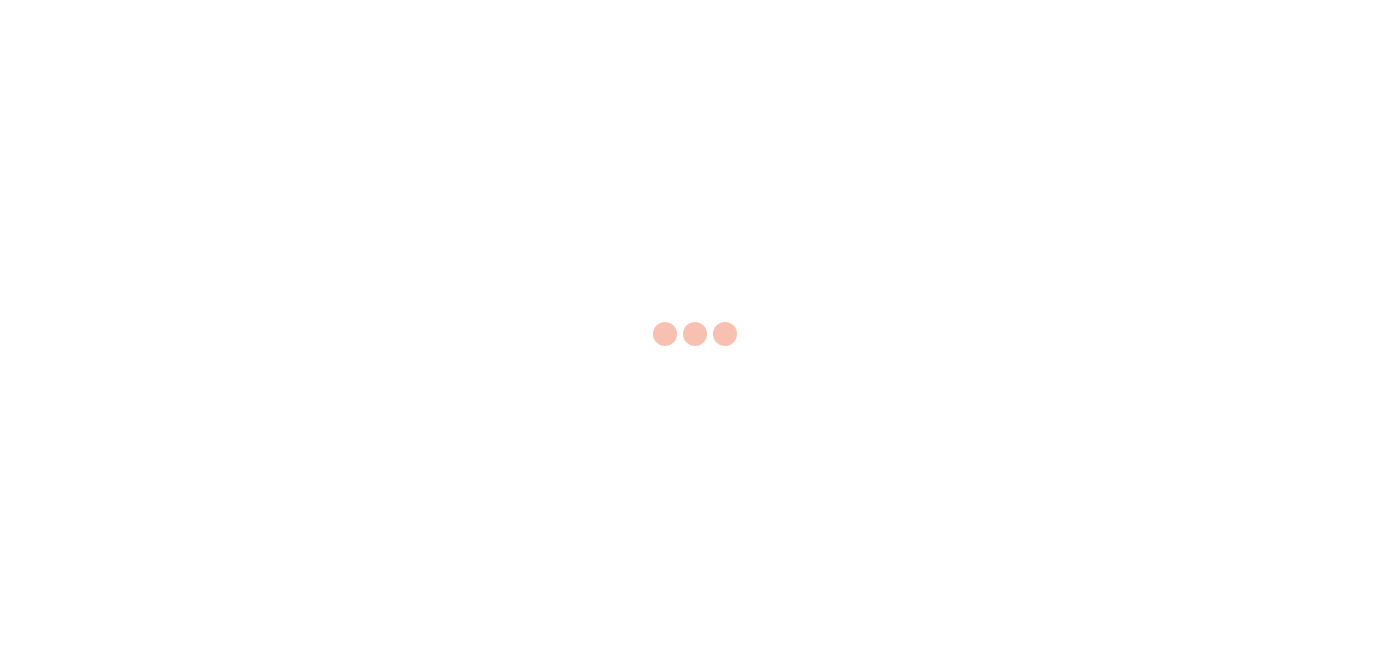 scroll, scrollTop: 0, scrollLeft: 0, axis: both 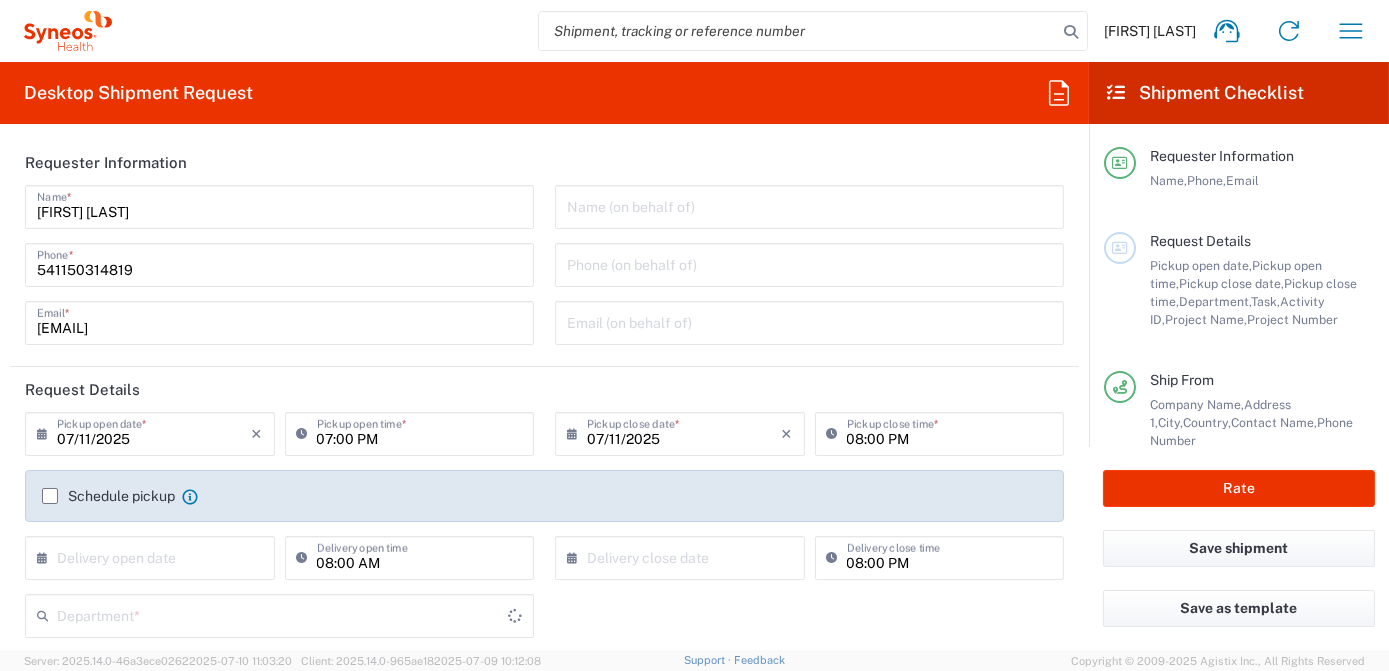 type on "3190" 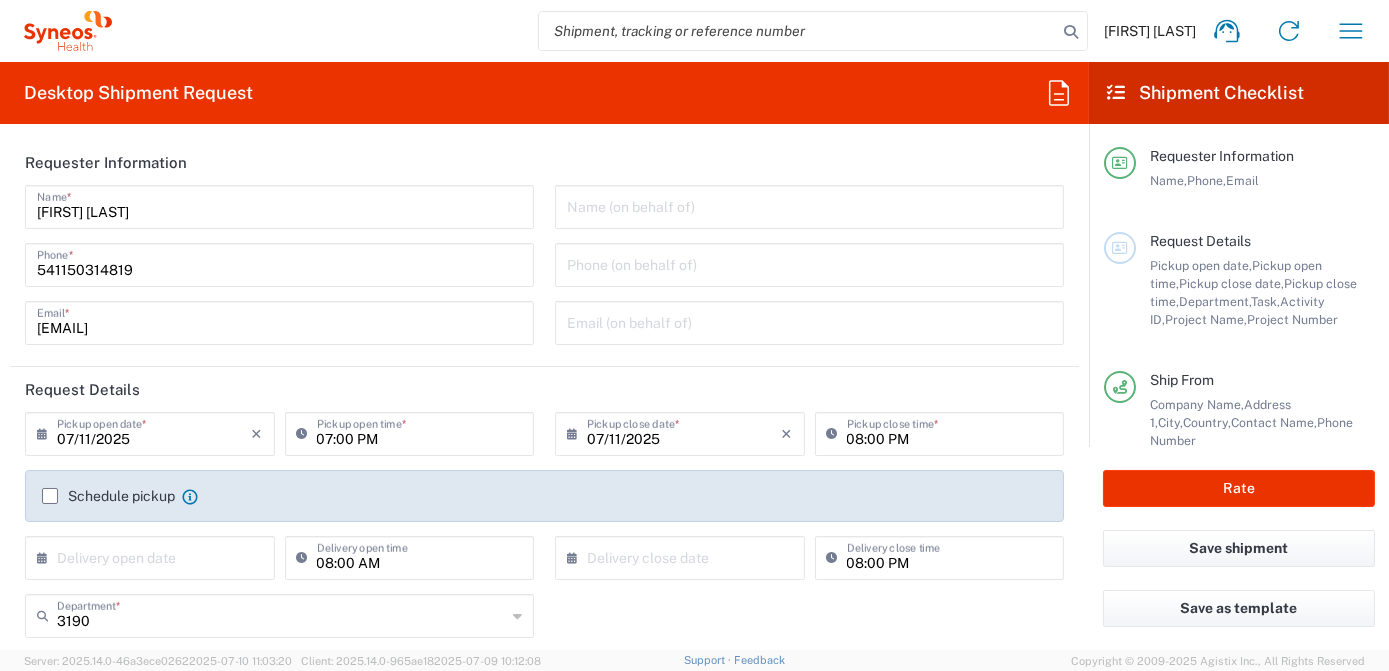 type on "Argentina" 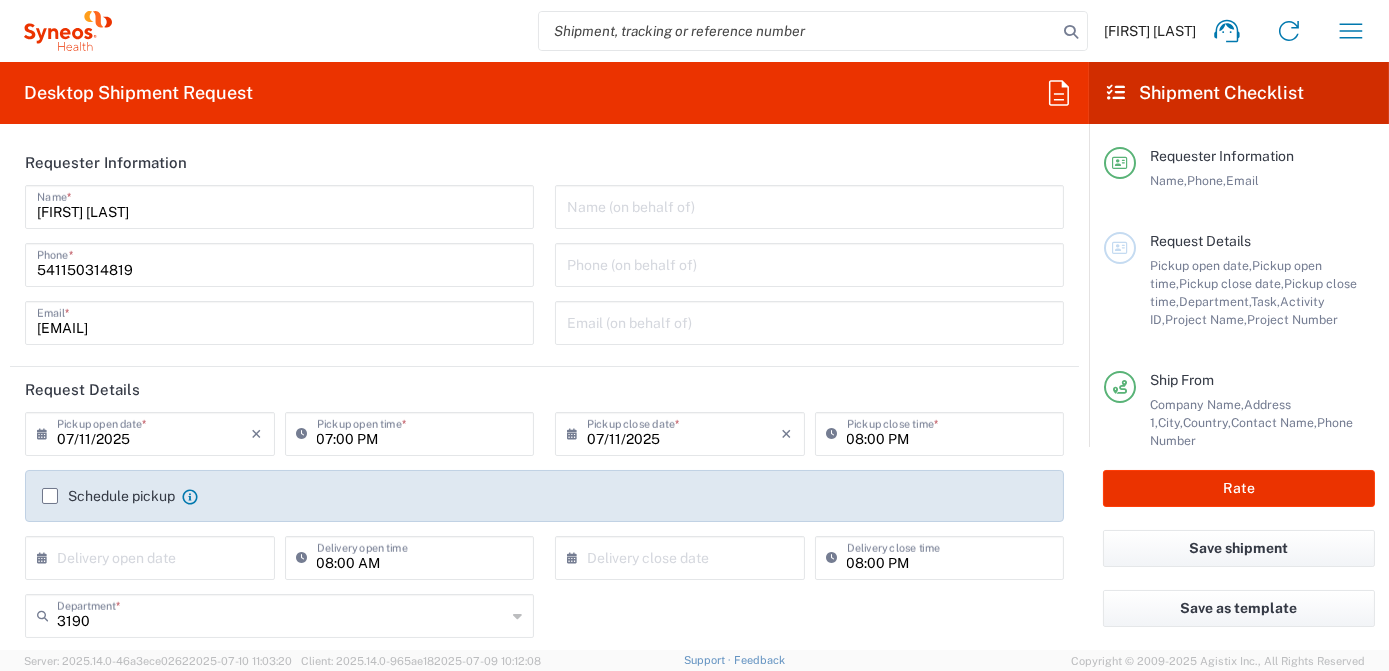 type on "Syneos Health Argentina SA" 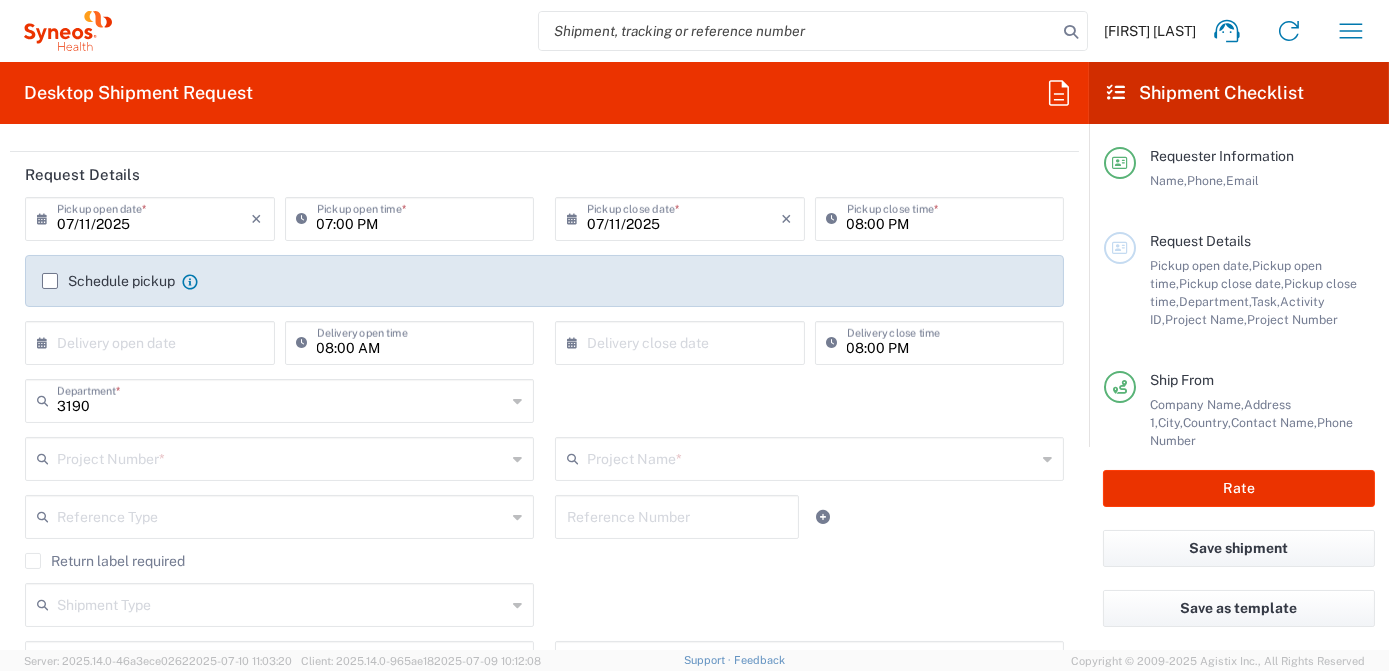 scroll, scrollTop: 272, scrollLeft: 0, axis: vertical 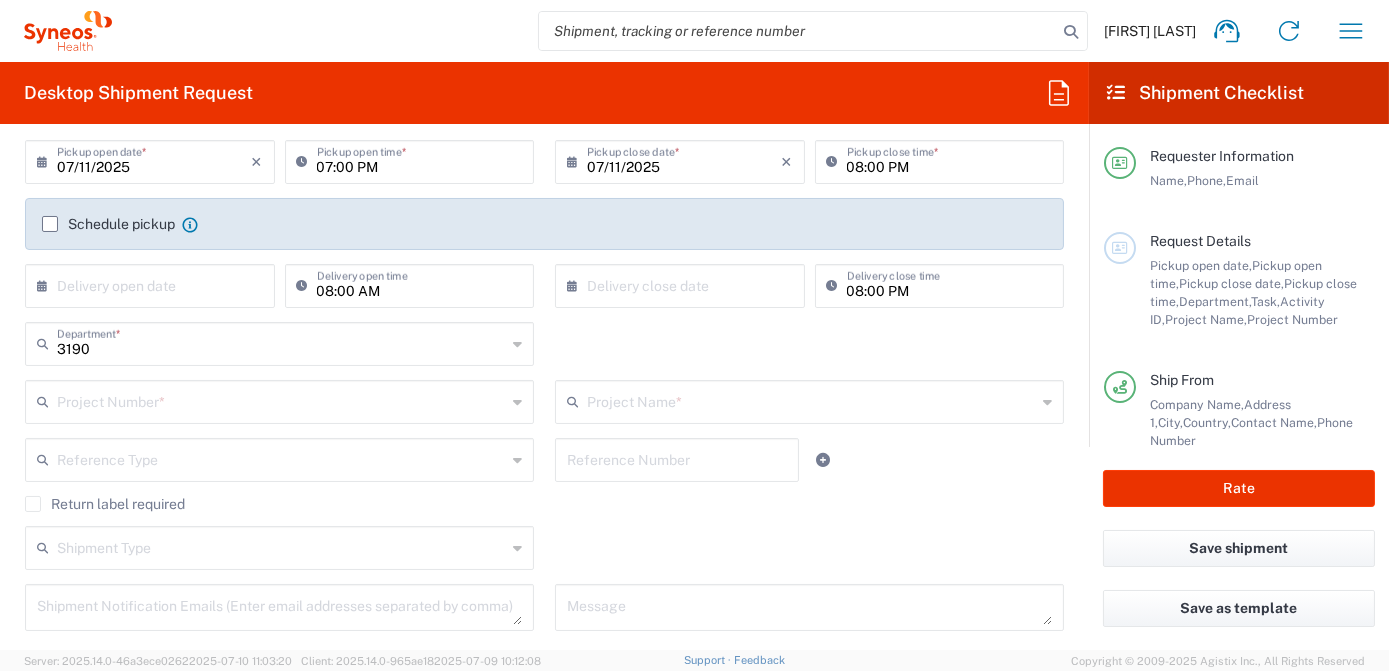 click at bounding box center (281, 400) 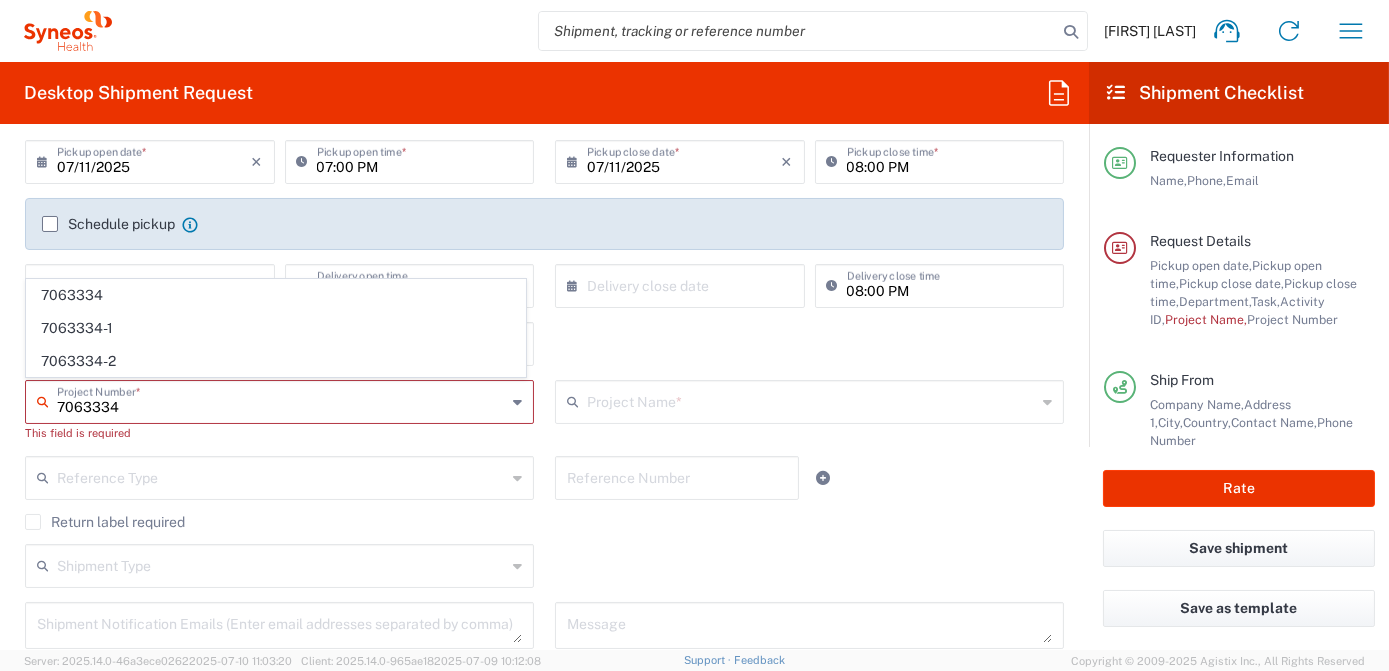 type on "7063334" 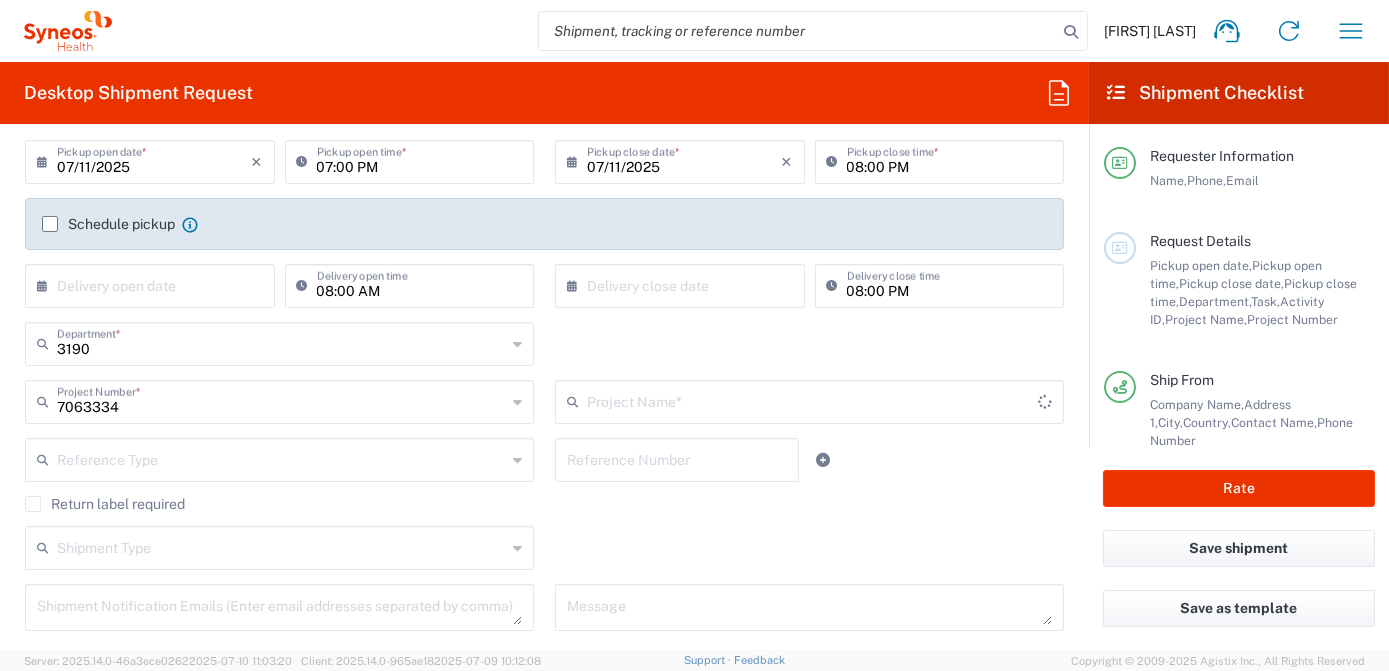 type on "Mineralys 7063334" 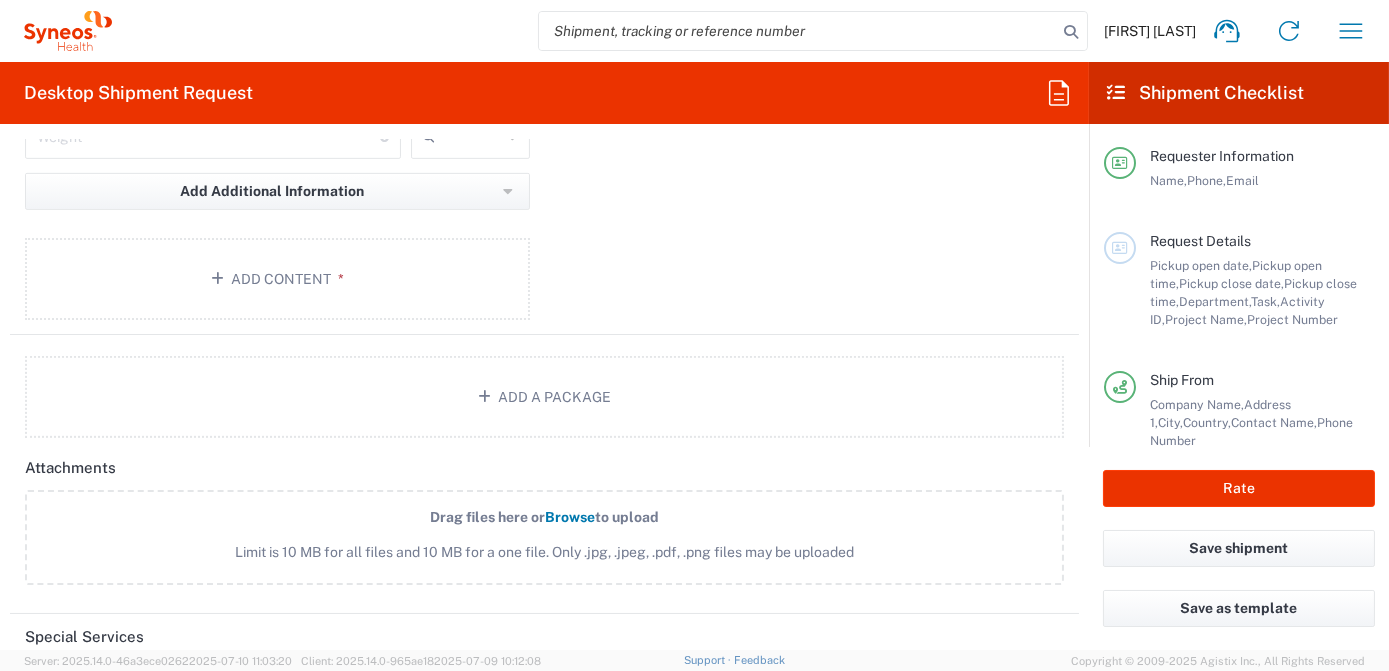 scroll, scrollTop: 2181, scrollLeft: 0, axis: vertical 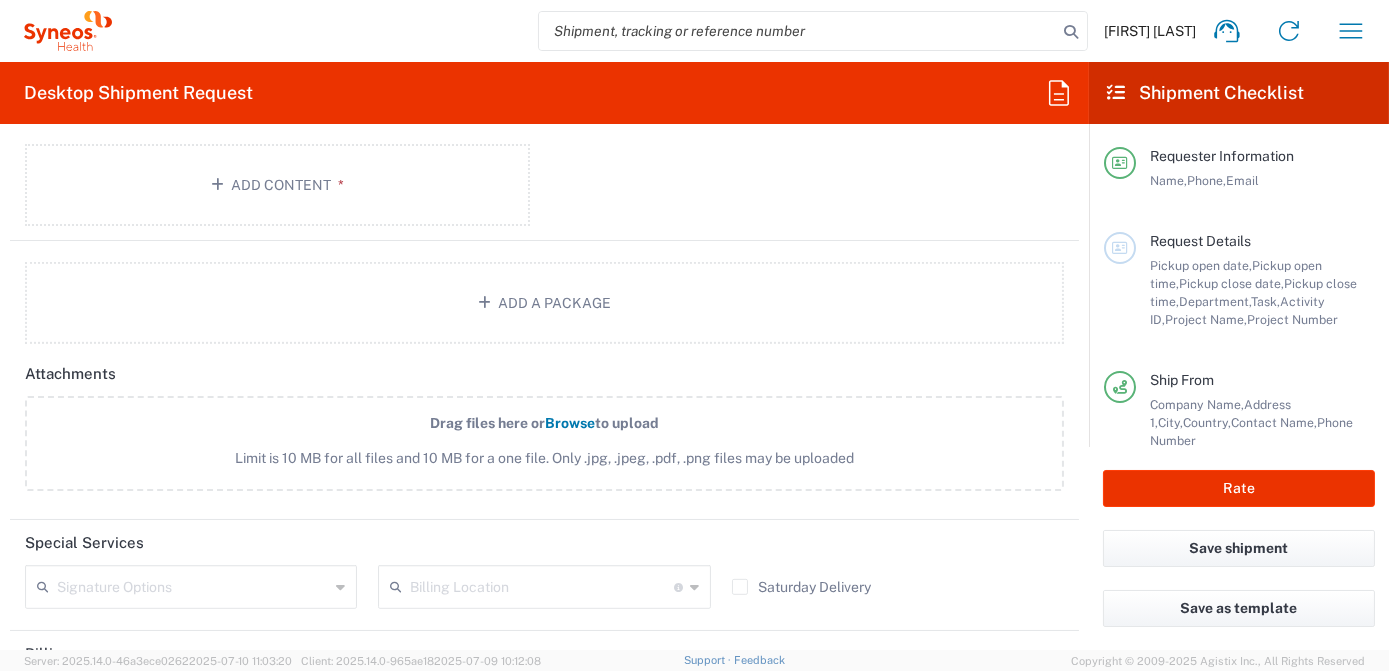 click at bounding box center (541, 585) 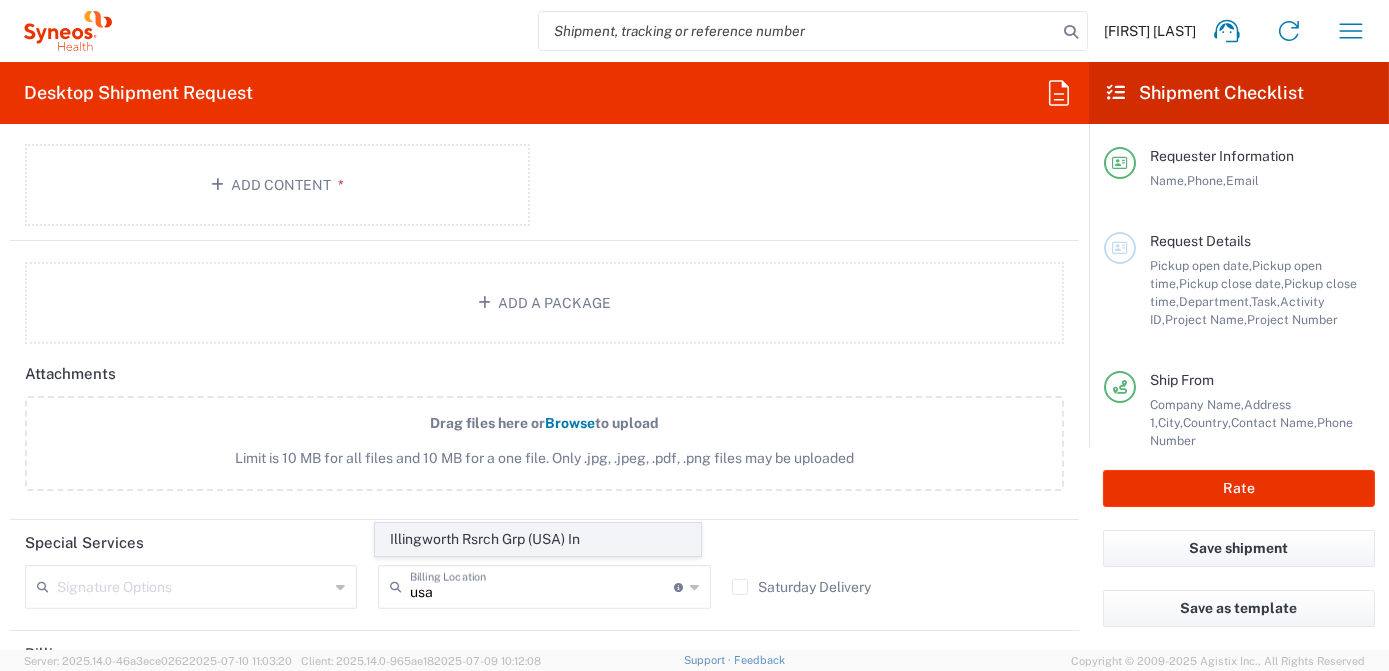 click on "Illingworth Rsrch Grp (USA) In" 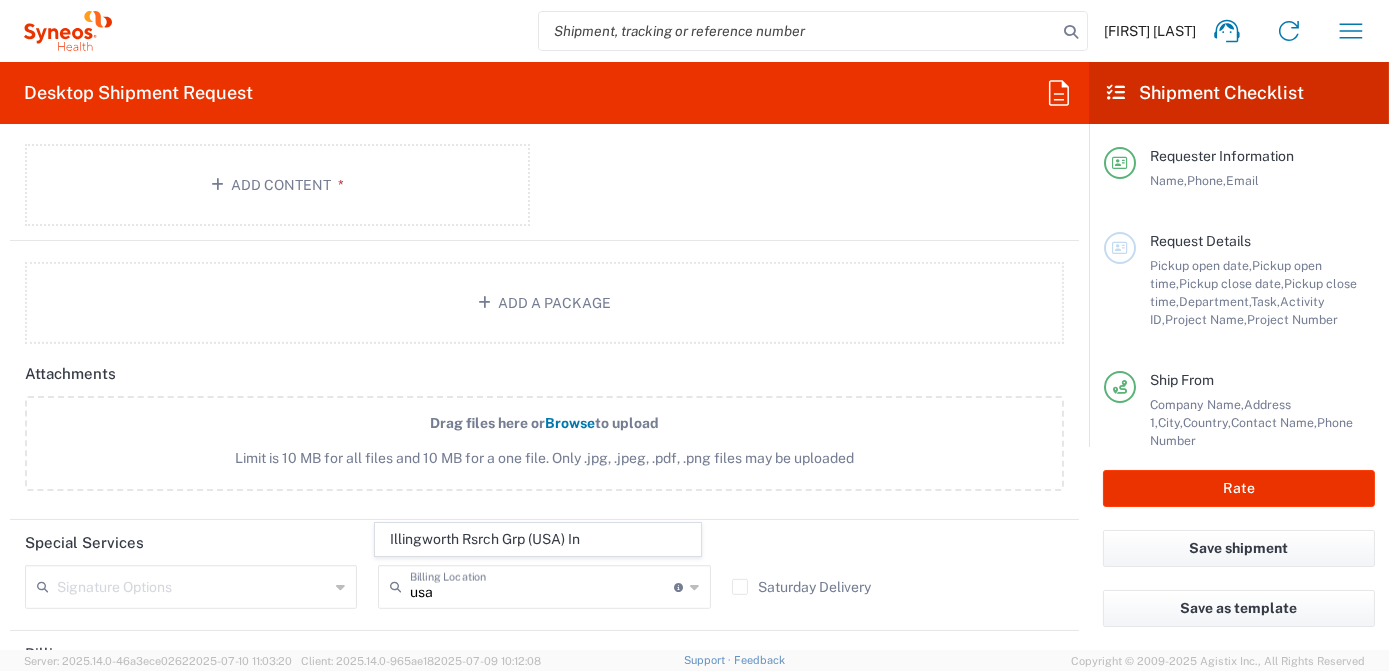 type on "Illingworth Rsrch Grp (USA) In" 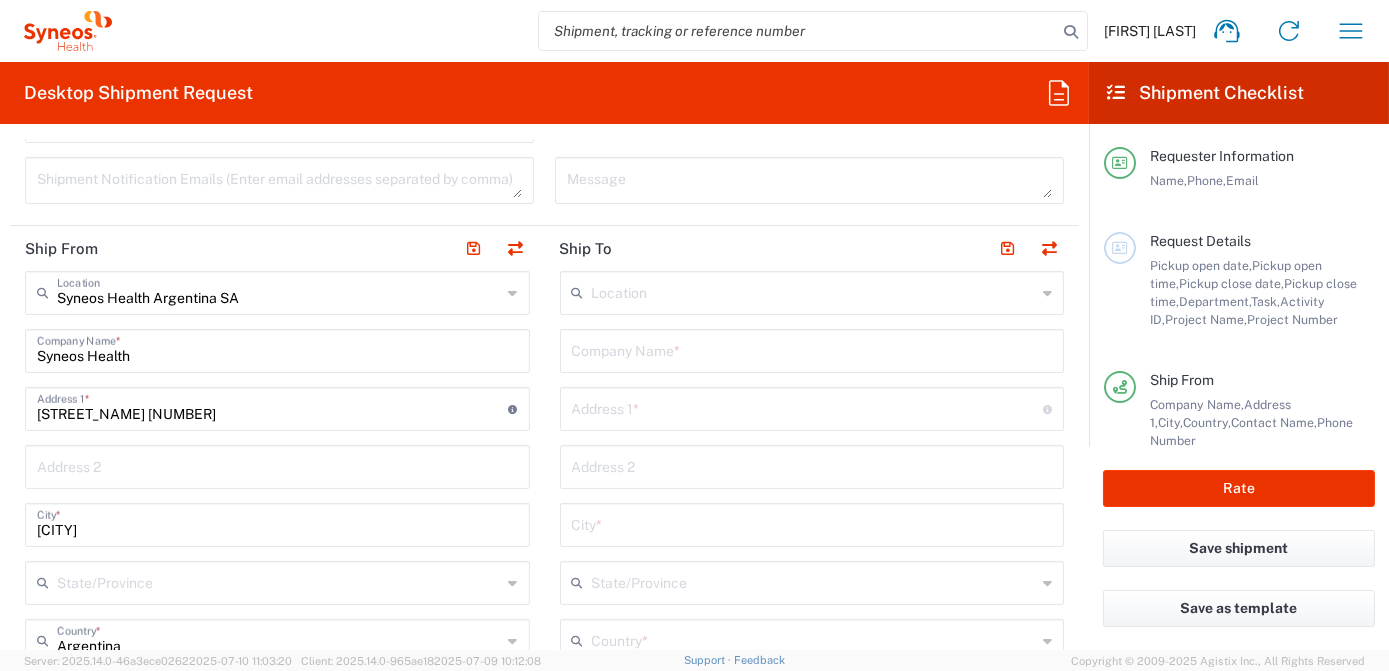 scroll, scrollTop: 636, scrollLeft: 0, axis: vertical 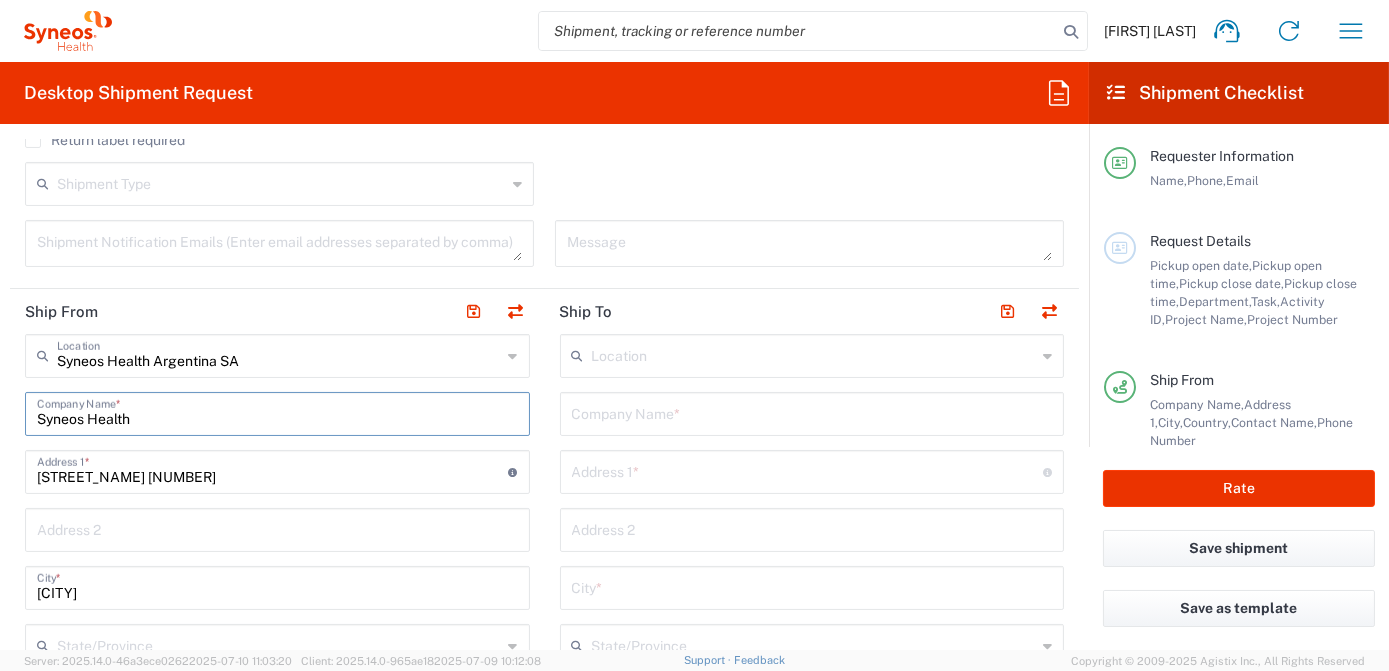 drag, startPoint x: 164, startPoint y: 417, endPoint x: 0, endPoint y: 385, distance: 167.09279 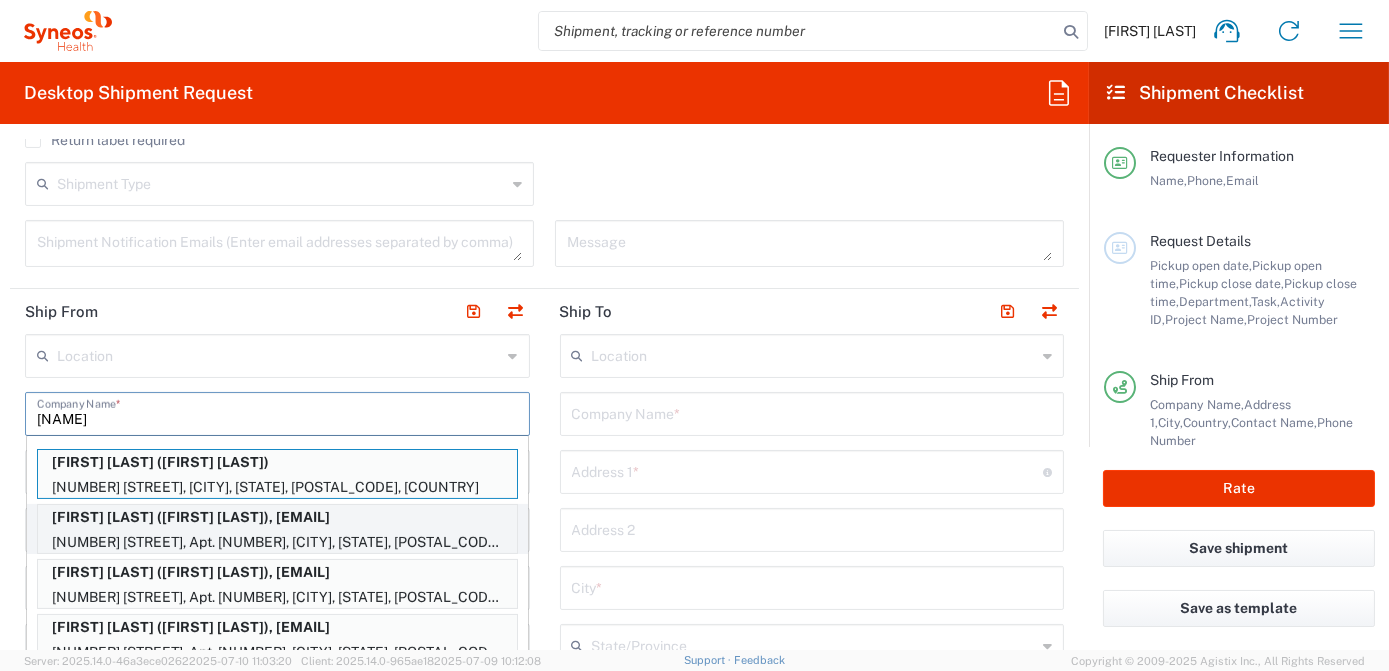 click on "[NUMBER] [STREET], Apt. [NUMBER], [CITY], [STATE], [POSTAL_CODE], [COUNTRY]" at bounding box center [277, 542] 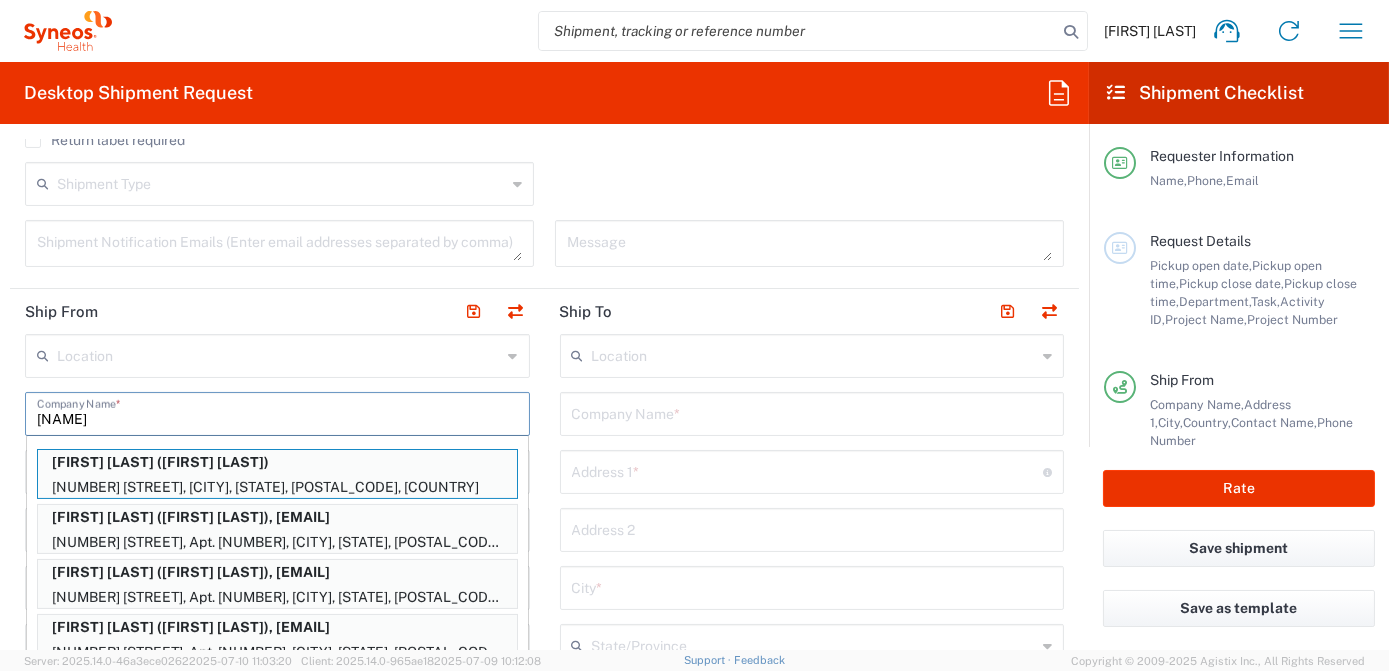 type on "[FIRST] [LAST]" 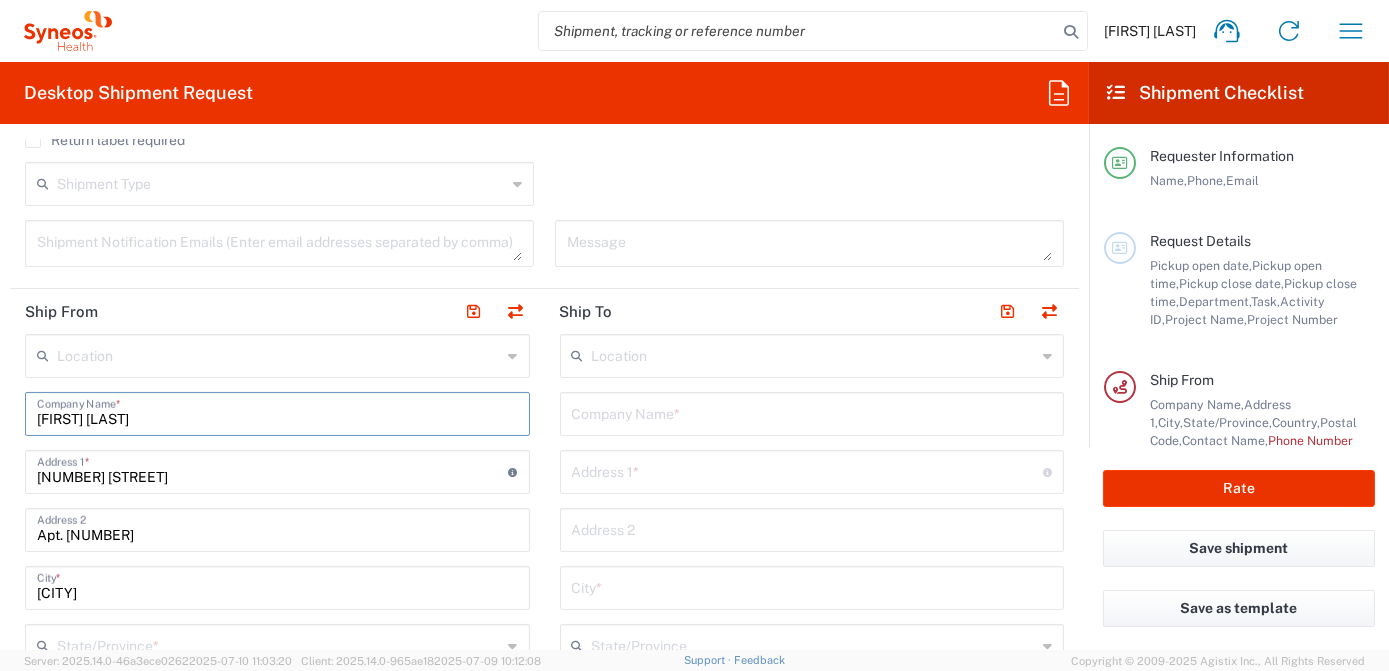 type on "California" 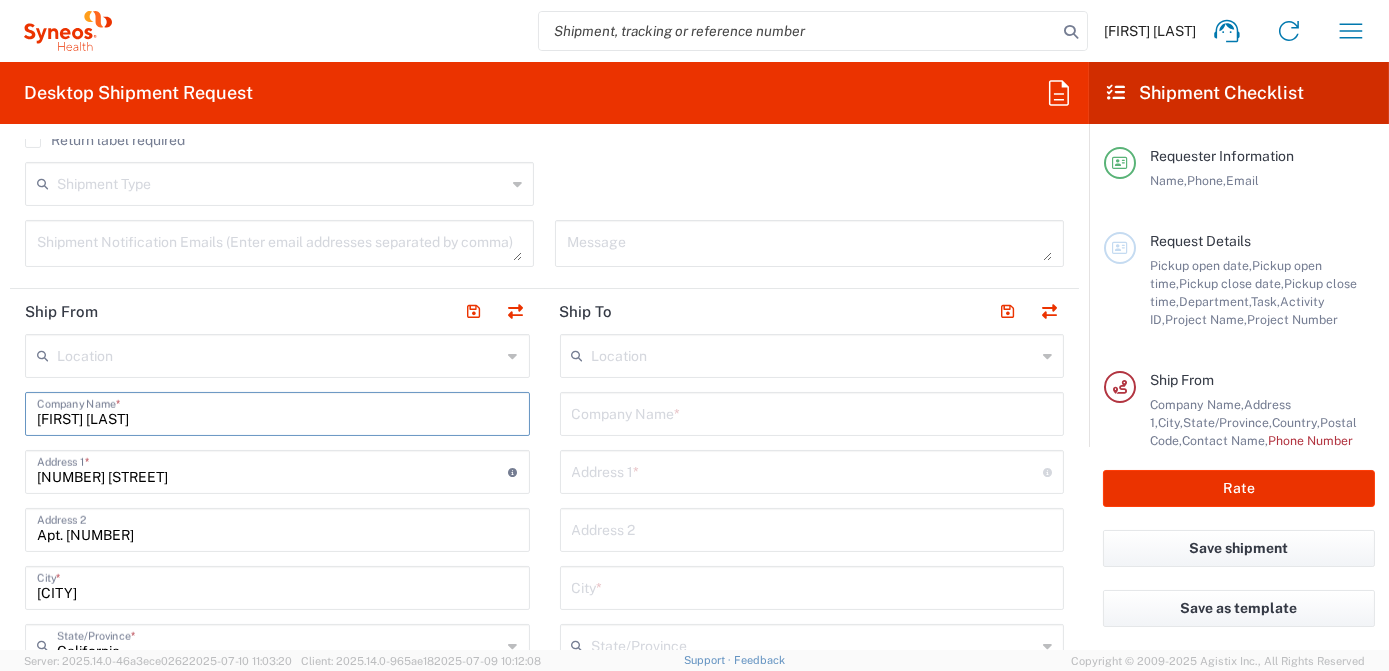 click at bounding box center [812, 412] 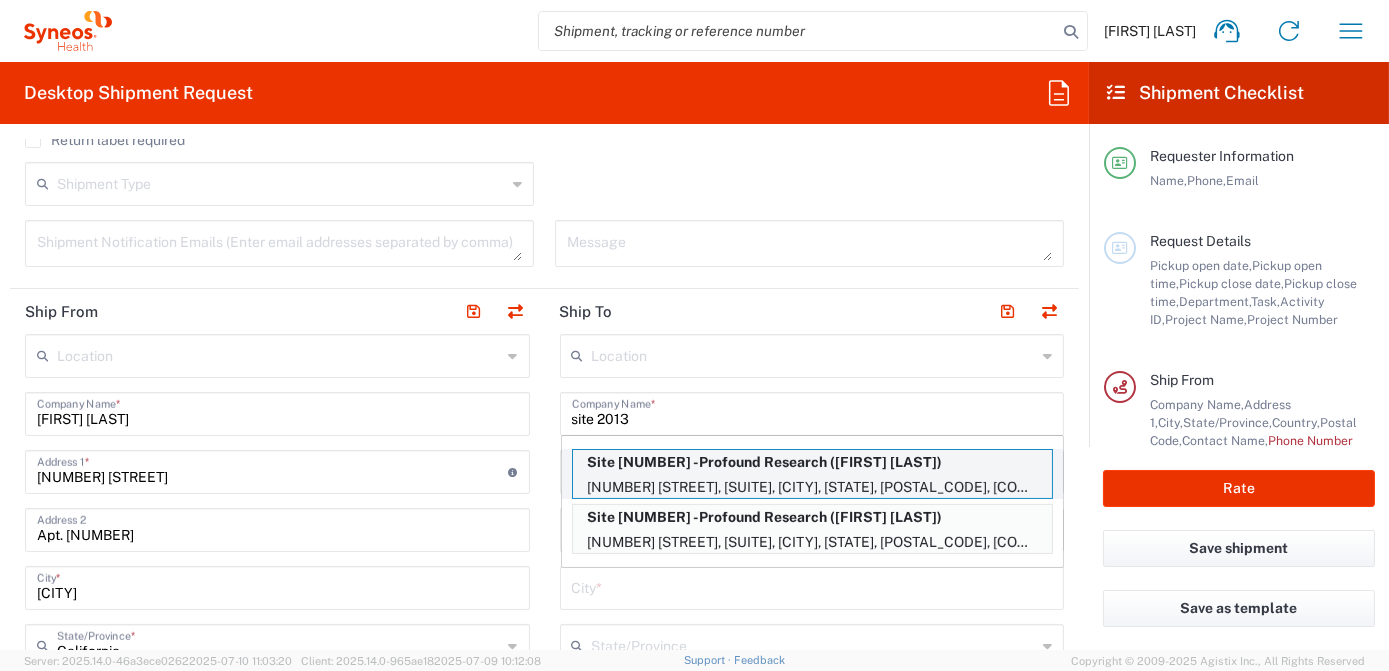 click on "Site [NUMBER] -Profound Research ([FIRST] [LAST])" at bounding box center [812, 462] 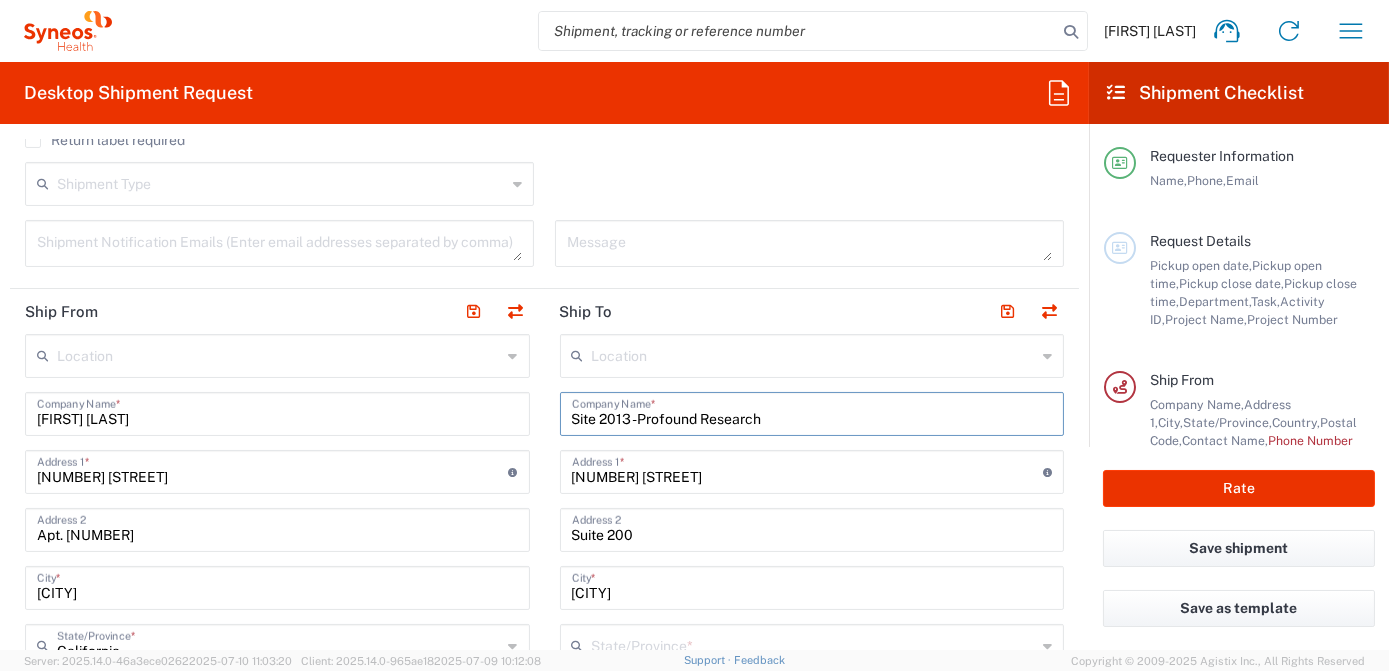 type on "California" 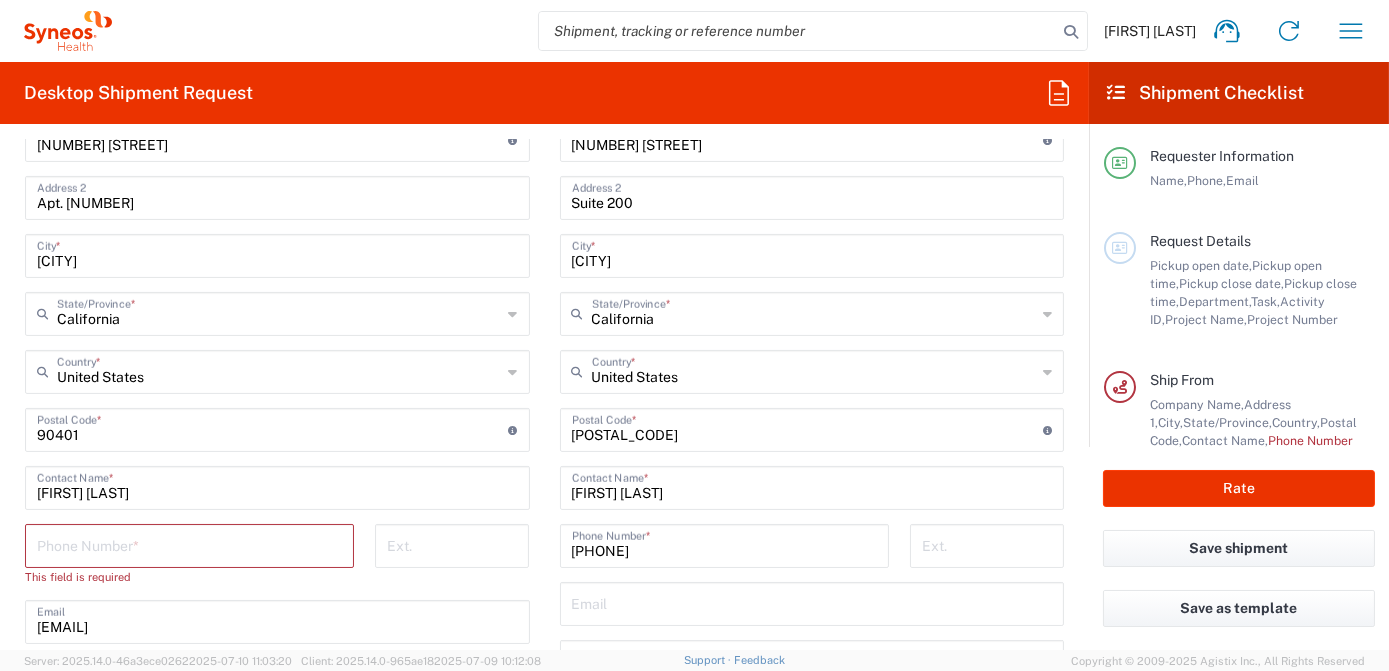 scroll, scrollTop: 1000, scrollLeft: 0, axis: vertical 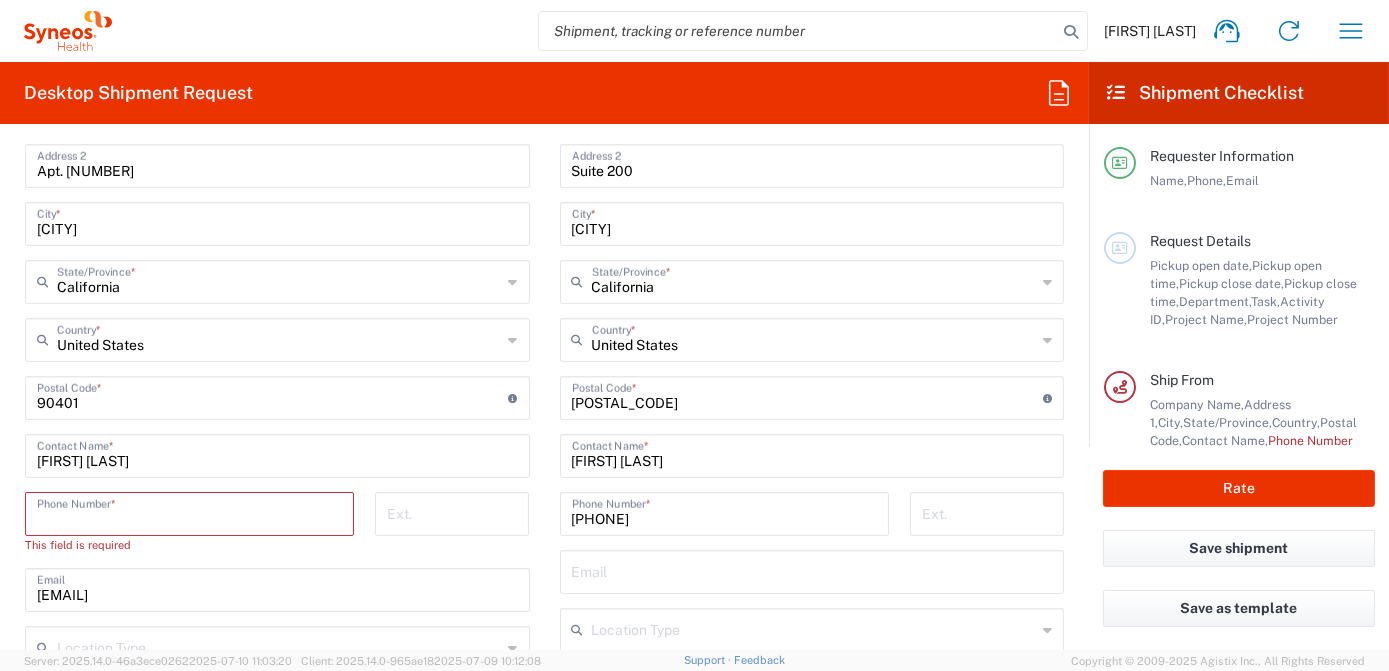 click at bounding box center [189, 512] 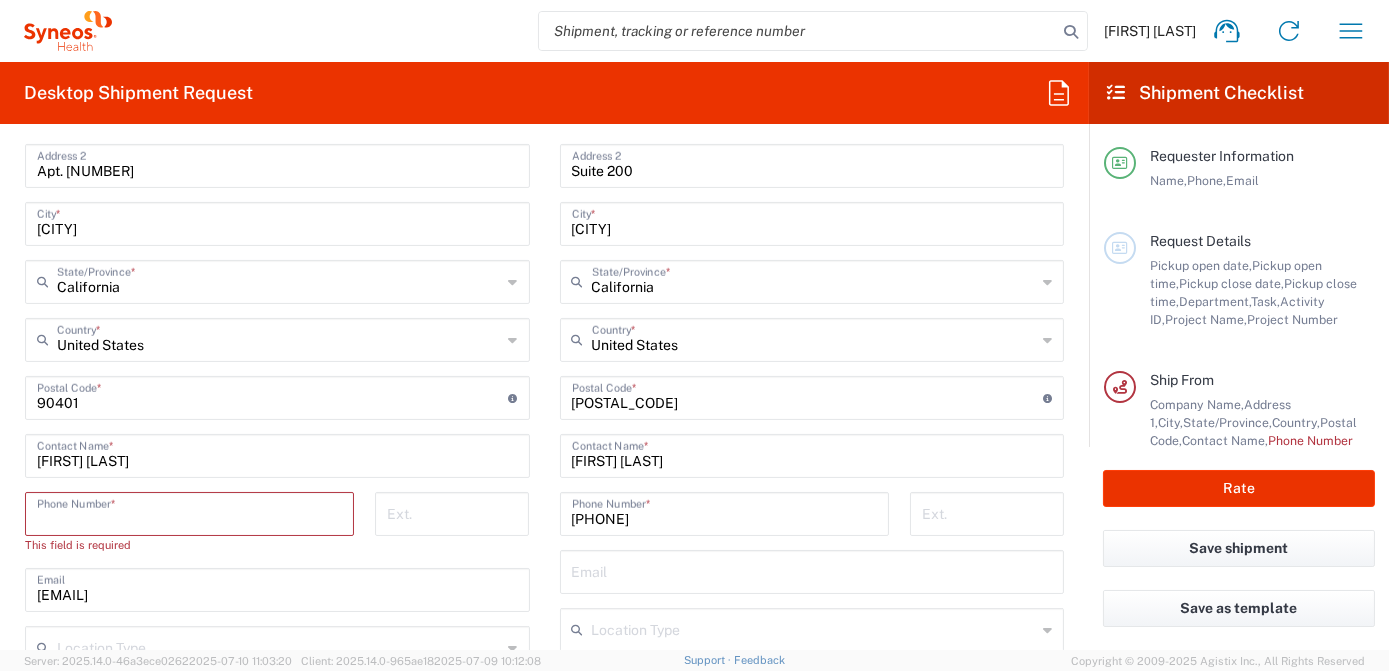 click at bounding box center (189, 512) 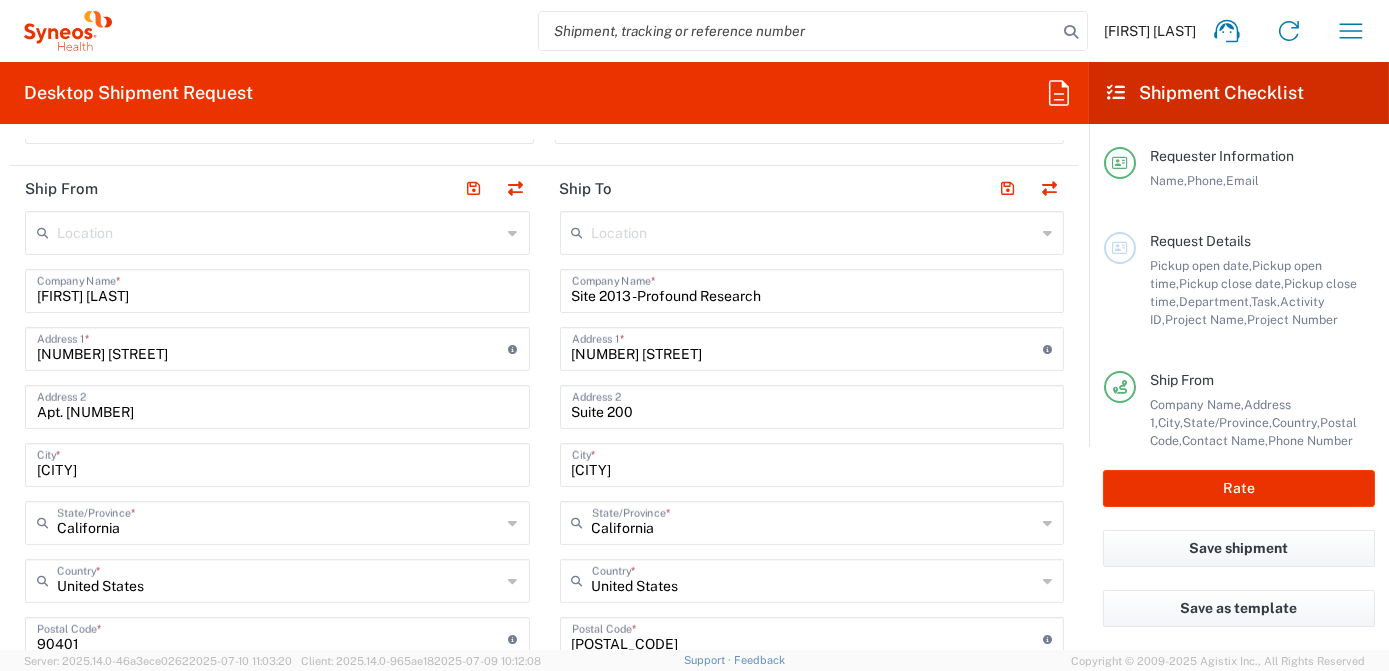 scroll, scrollTop: 727, scrollLeft: 0, axis: vertical 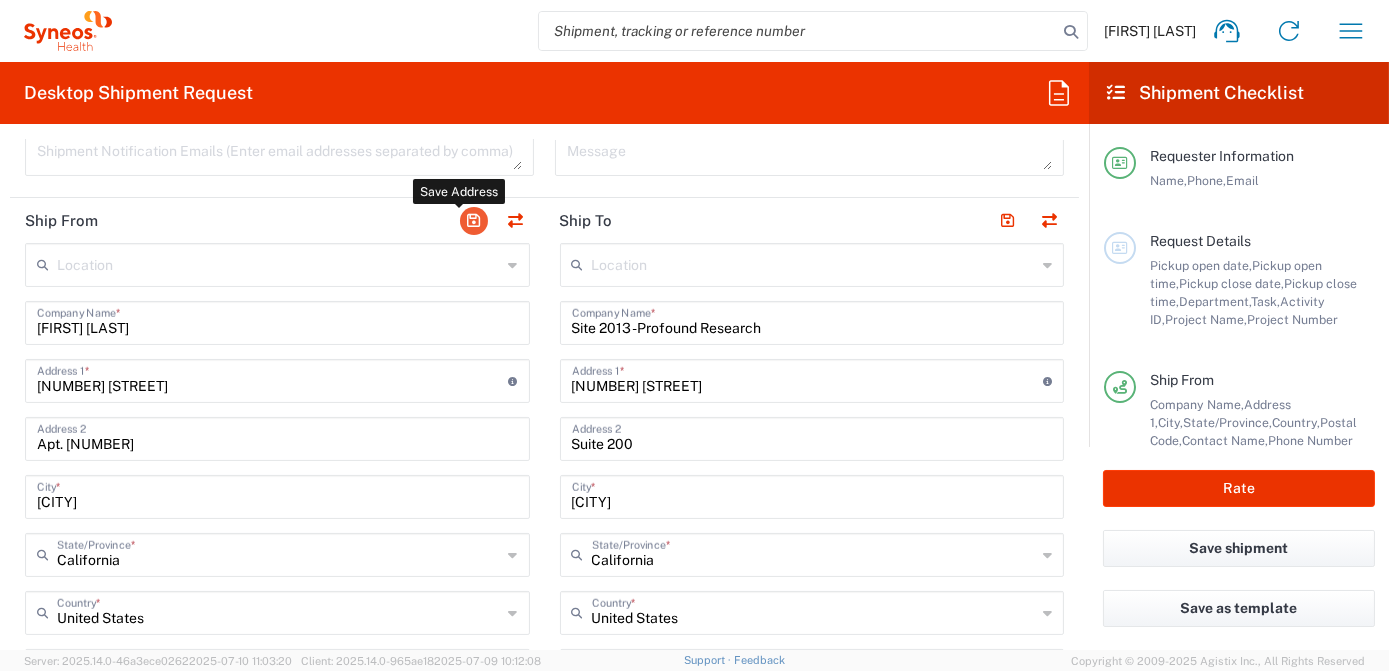 type on "[PHONE]" 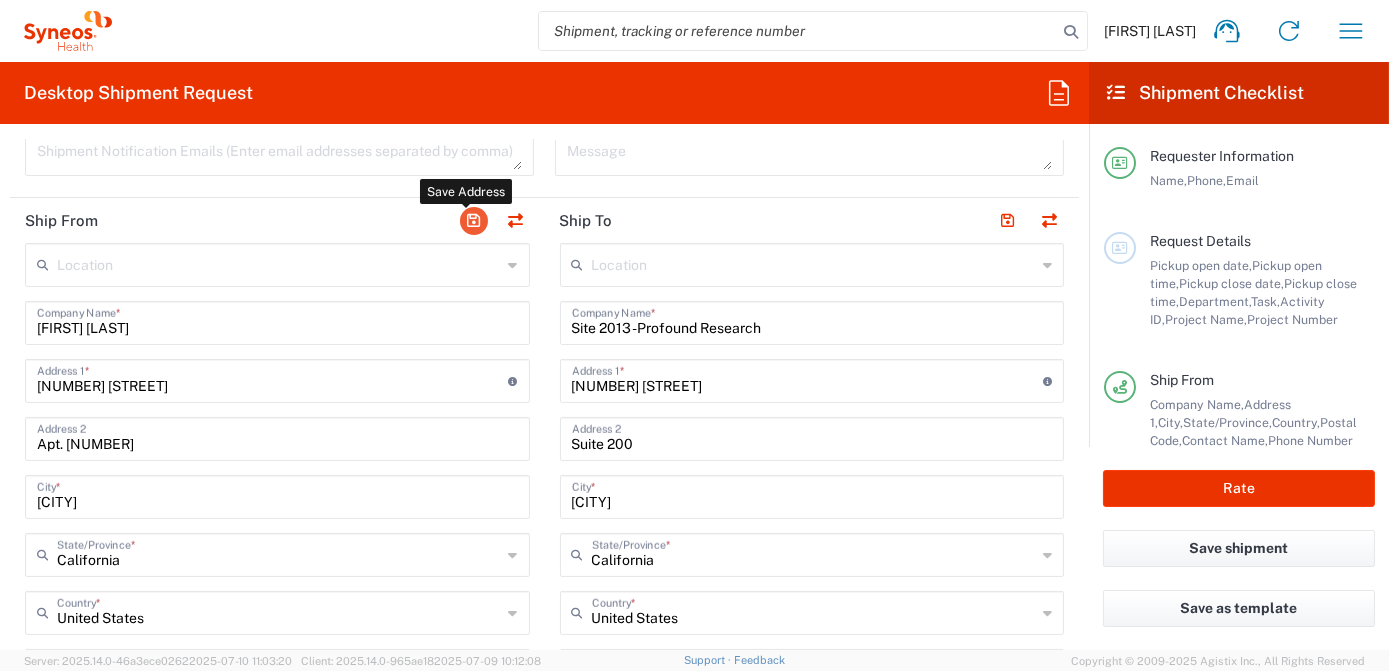 click 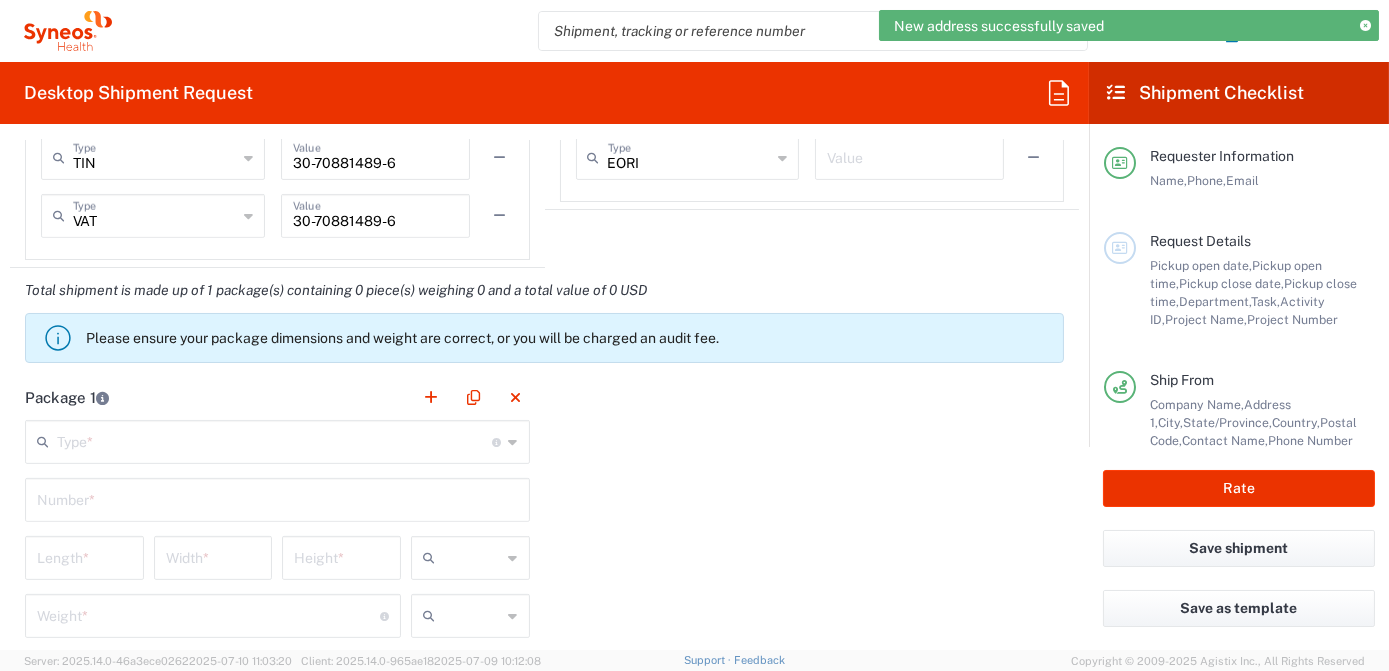 scroll, scrollTop: 1636, scrollLeft: 0, axis: vertical 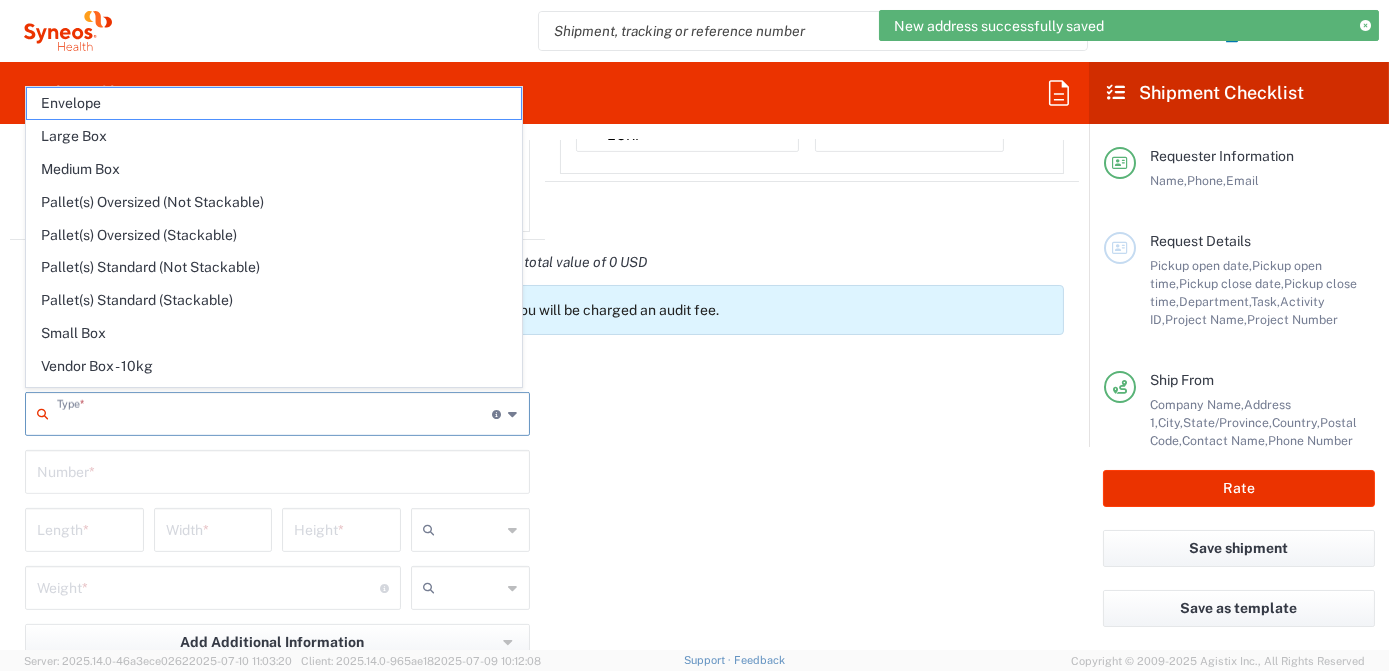 click at bounding box center (275, 412) 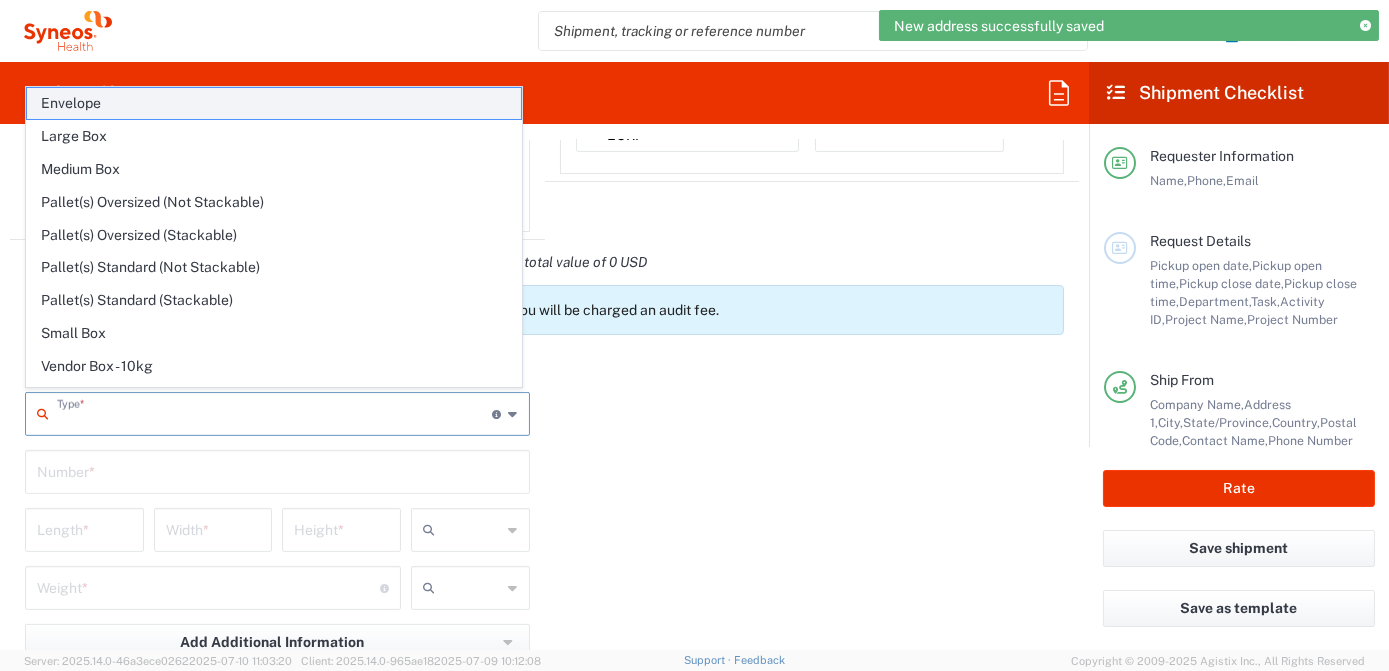 click on "Envelope" 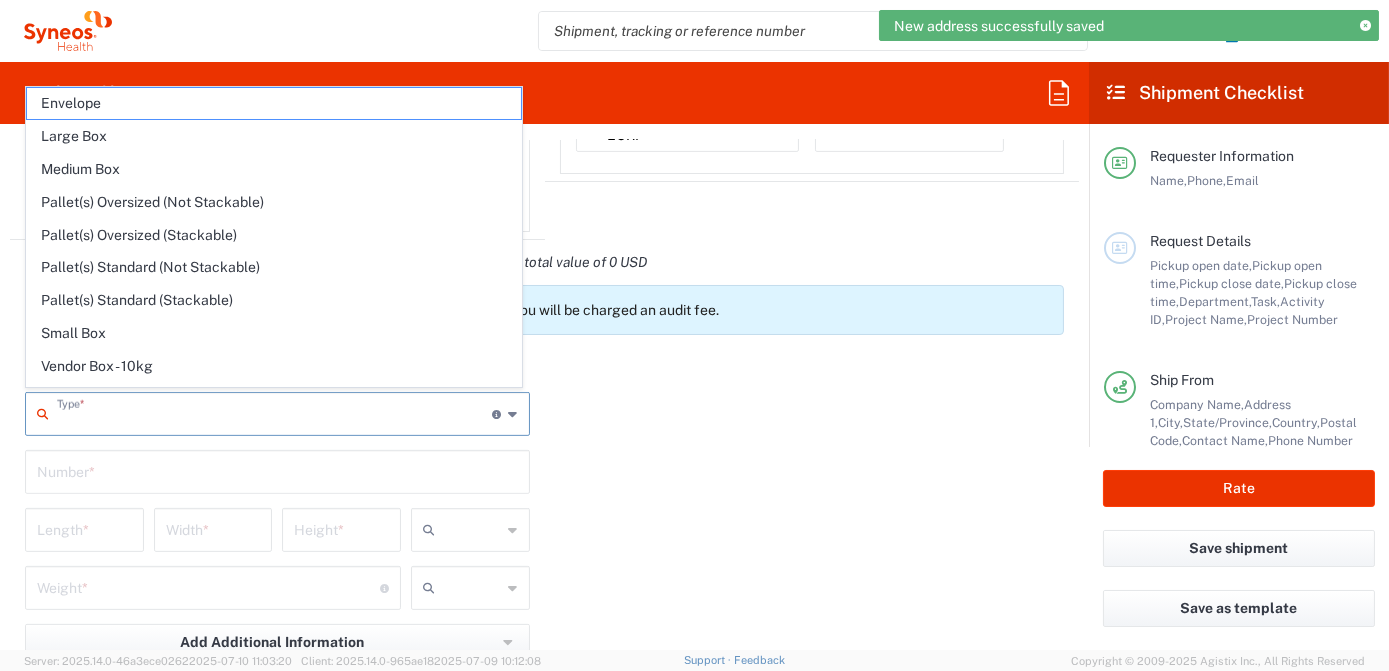 type on "Envelope" 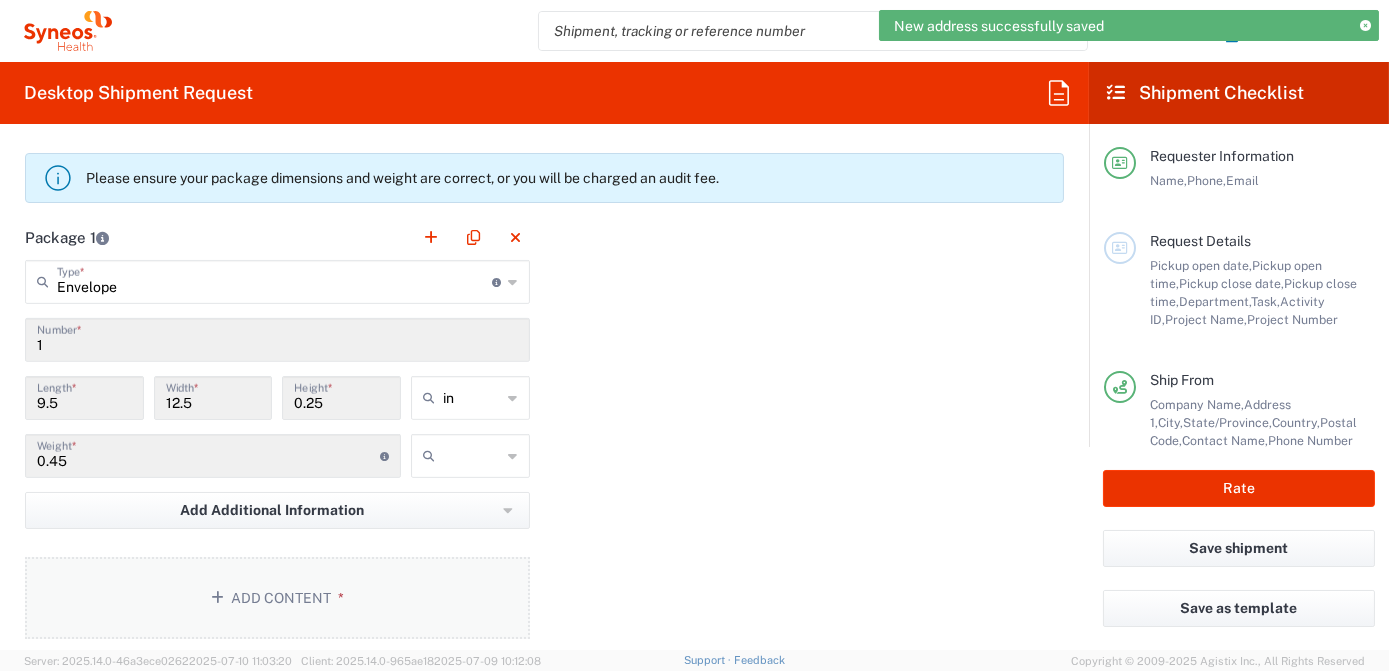 scroll, scrollTop: 1818, scrollLeft: 0, axis: vertical 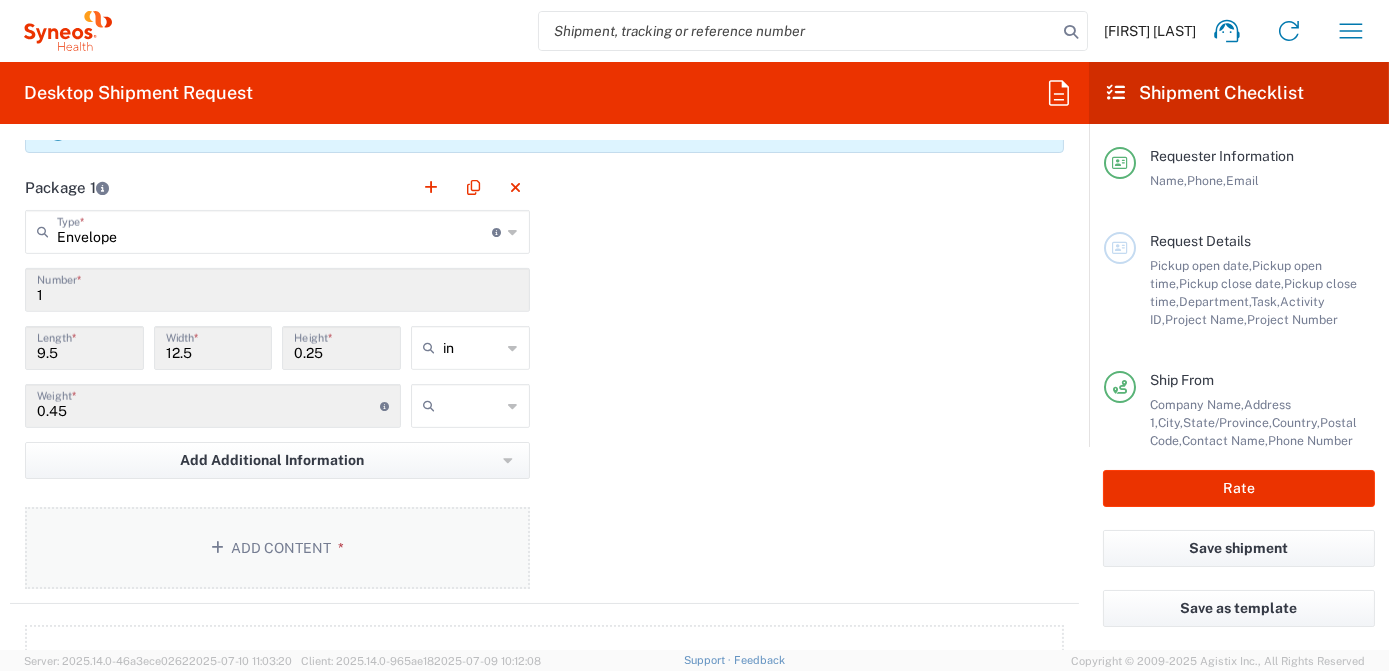 click on "Add Content *" 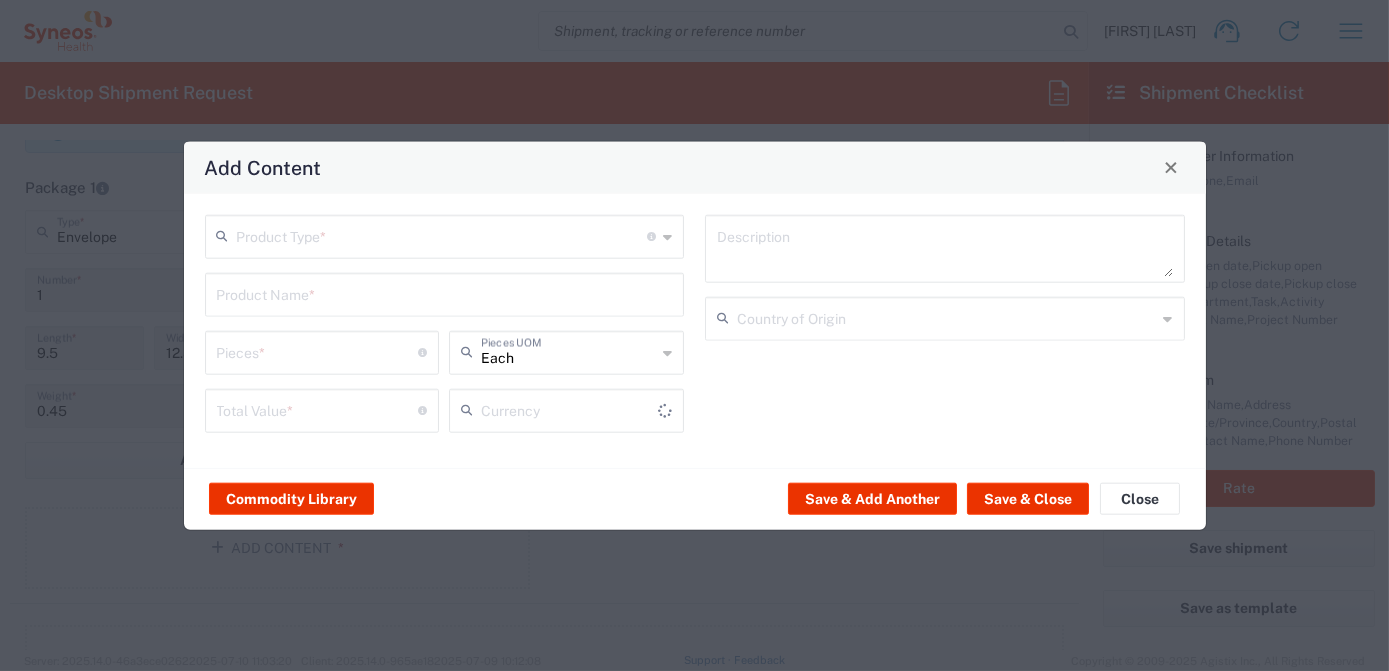 type on "US Dollar" 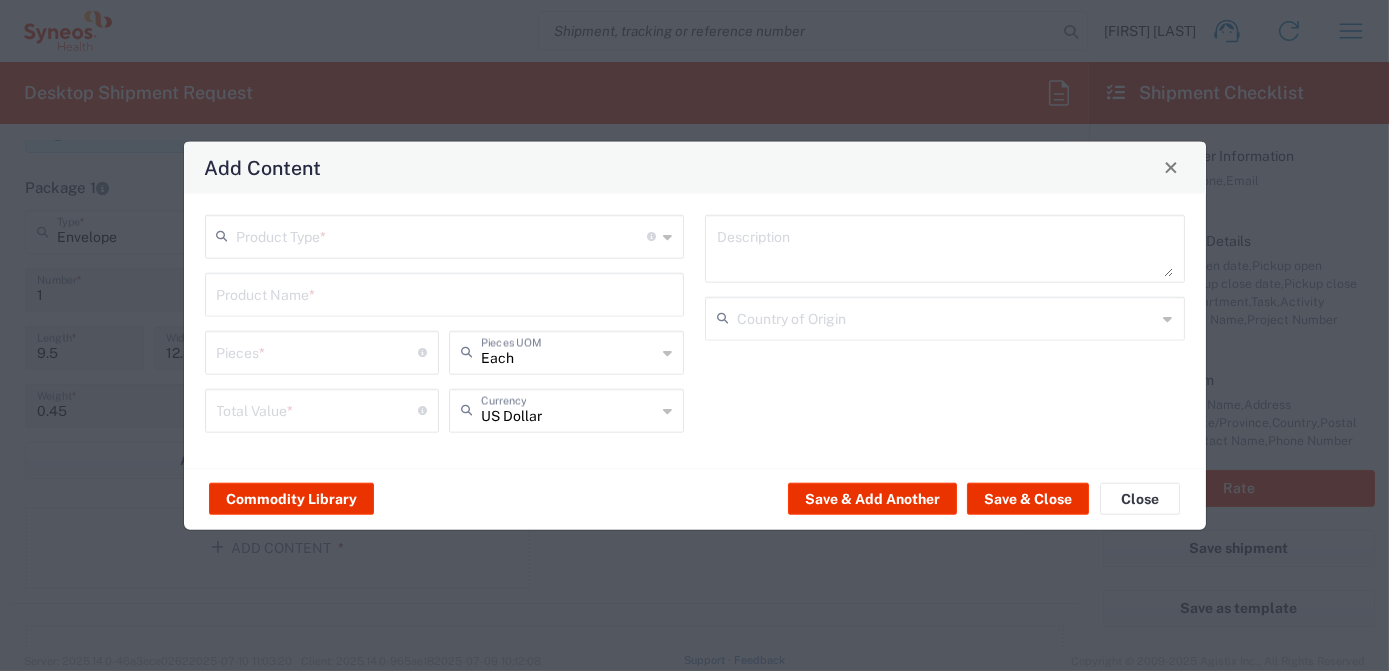 click at bounding box center [442, 234] 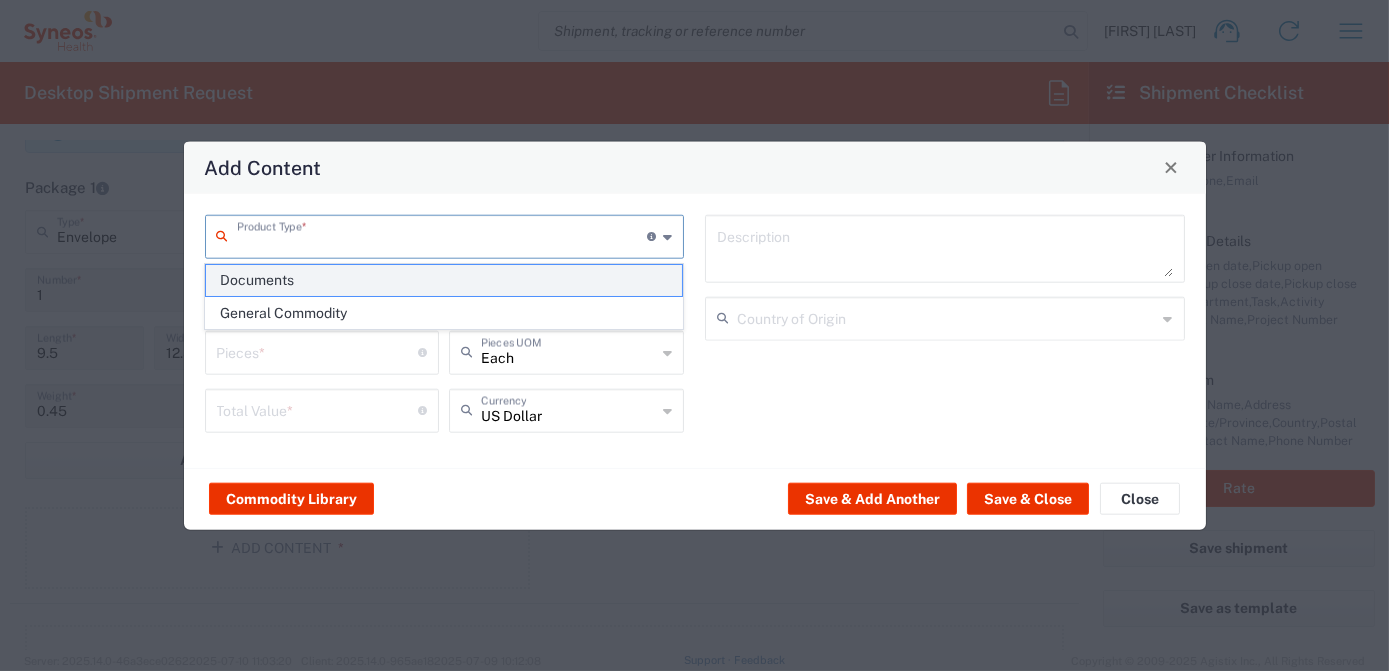 click on "Documents" 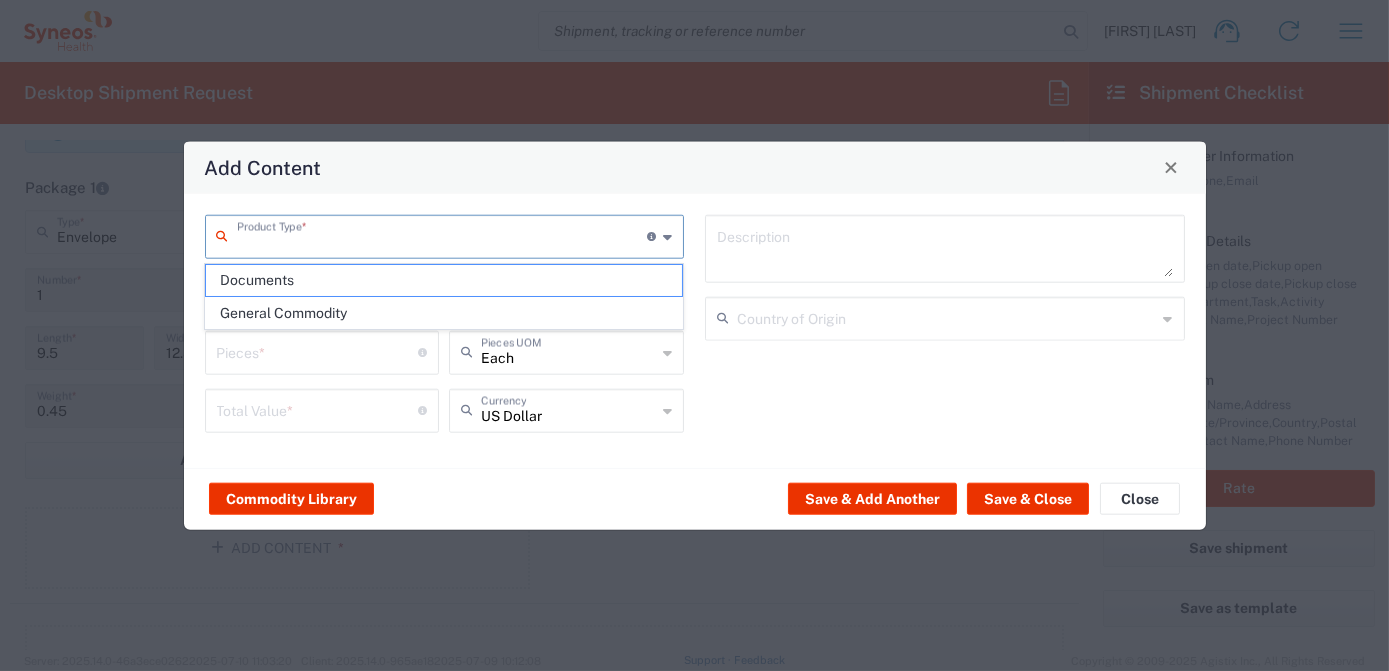 type on "Documents" 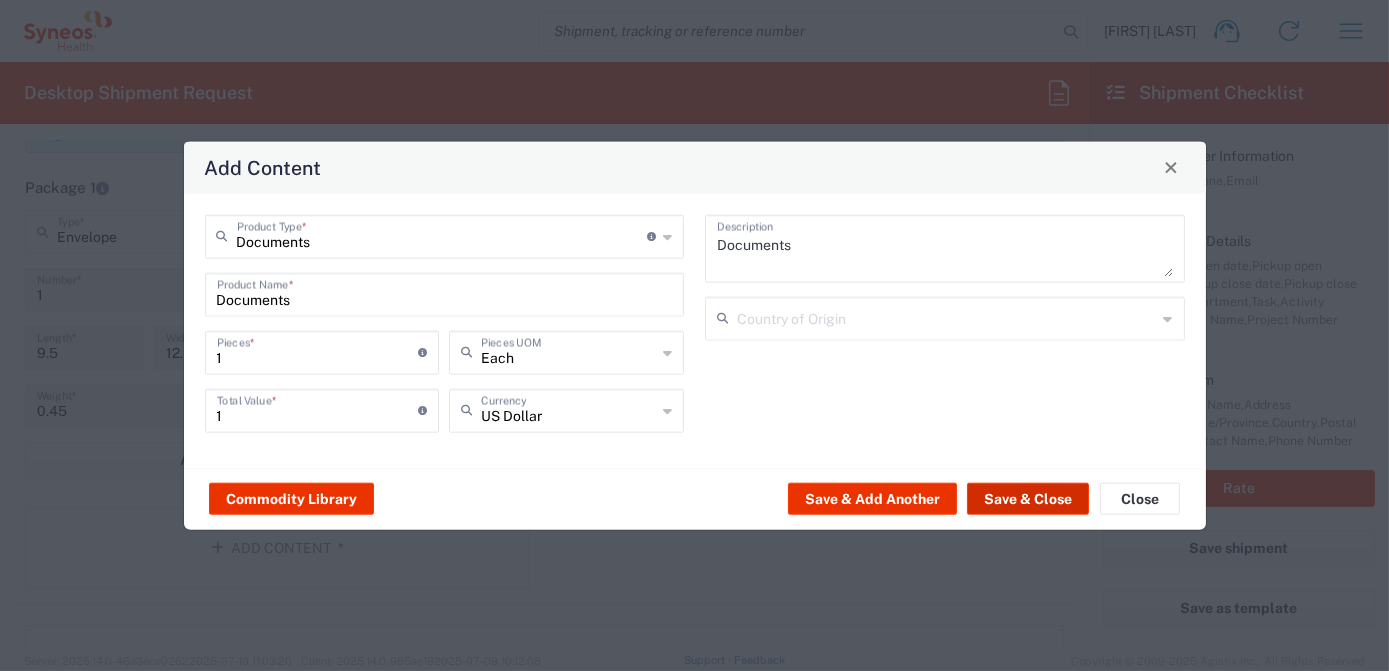 click on "Save & Close" 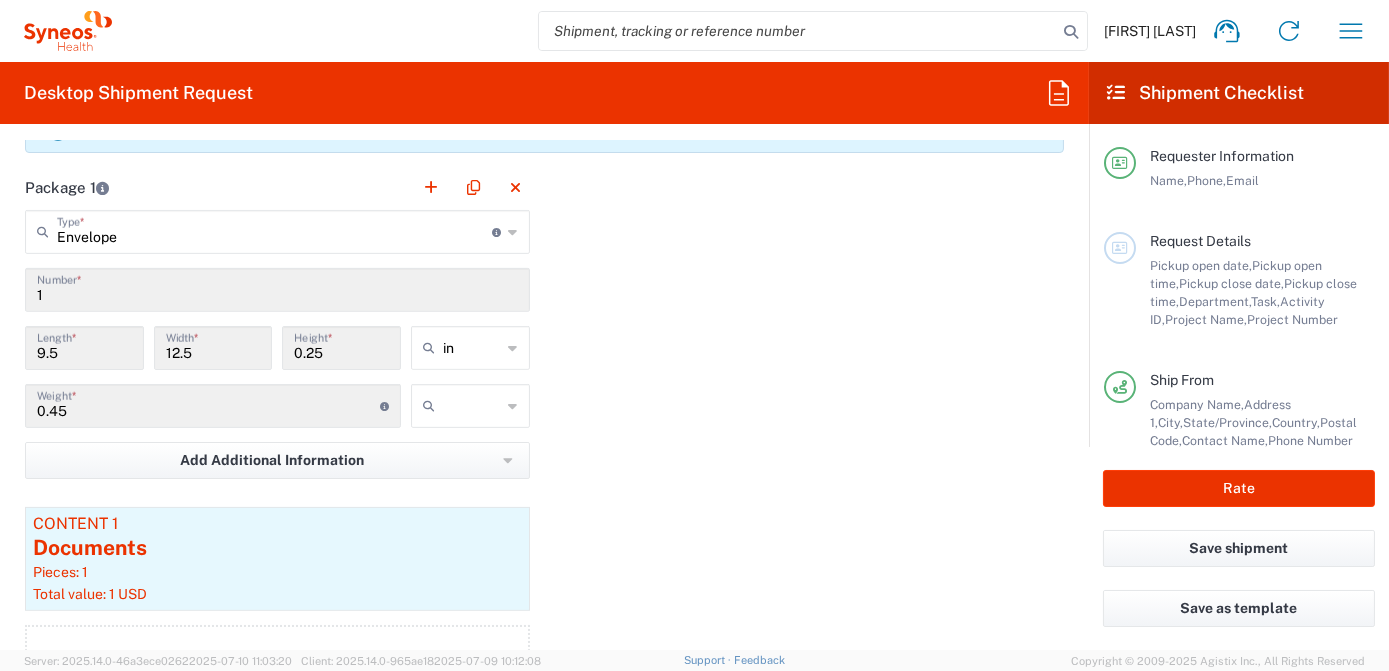 scroll, scrollTop: 2000, scrollLeft: 0, axis: vertical 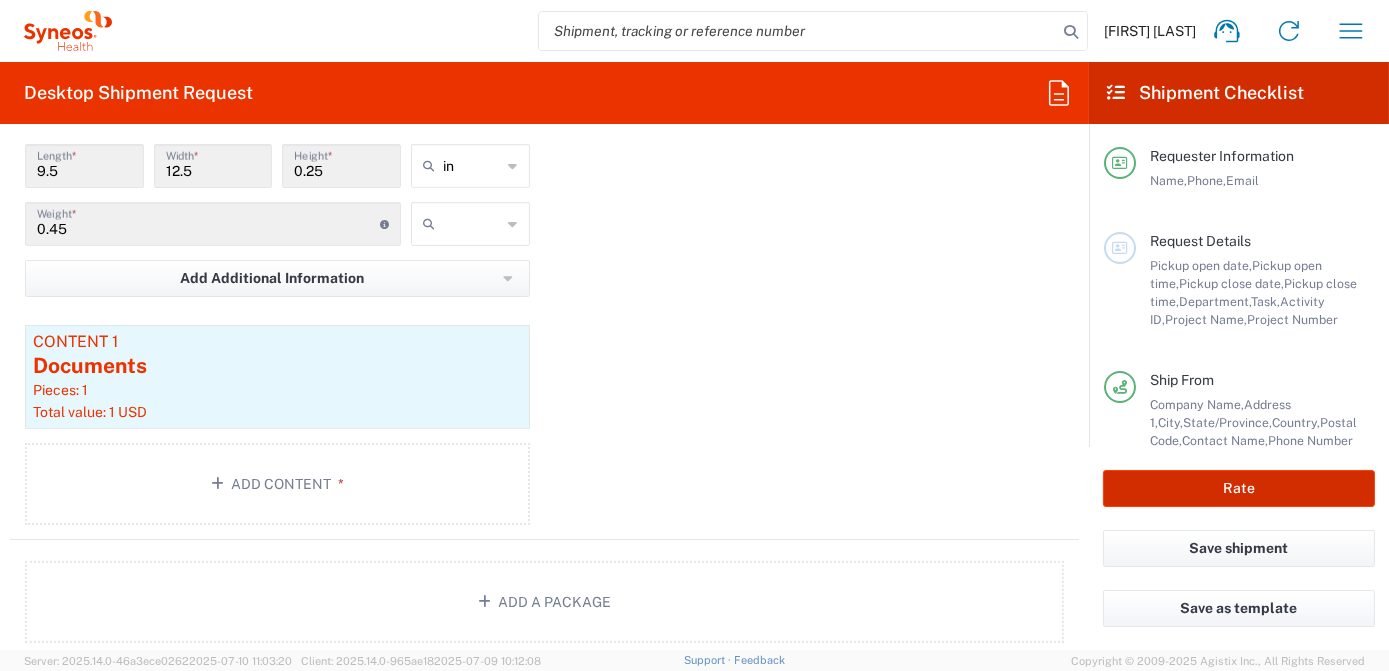 click on "Rate" 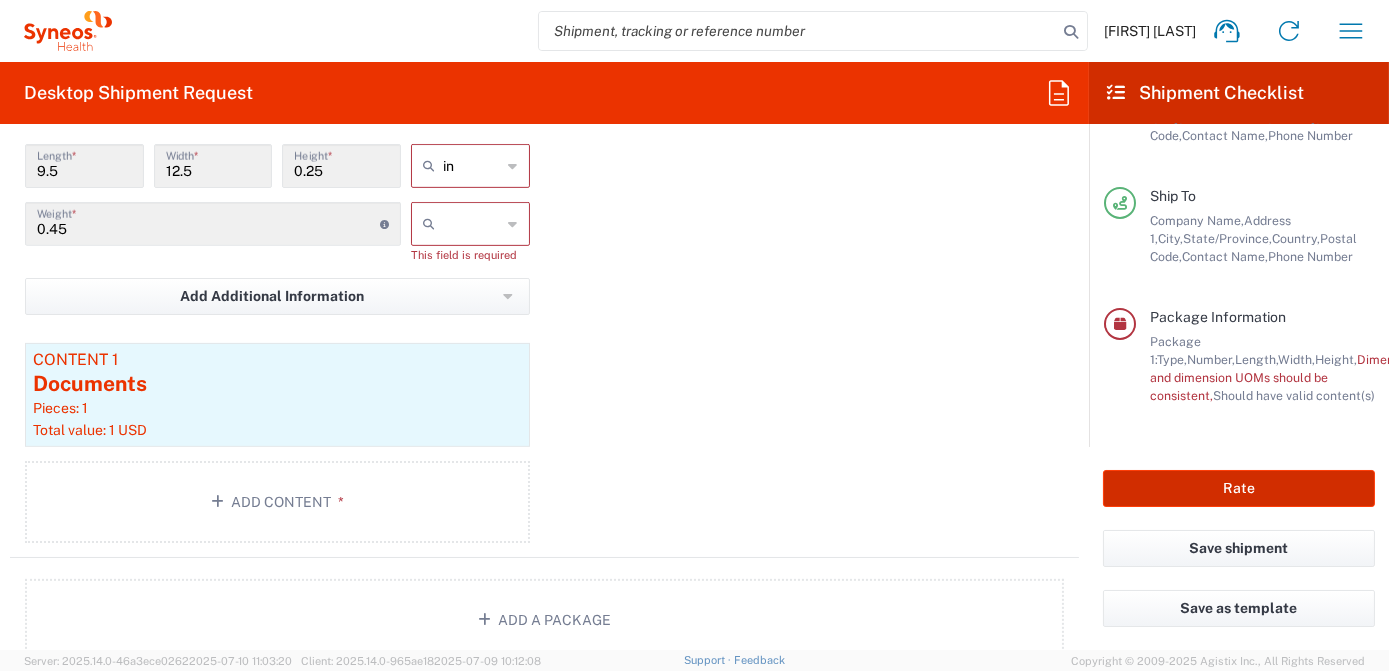 scroll, scrollTop: 320, scrollLeft: 0, axis: vertical 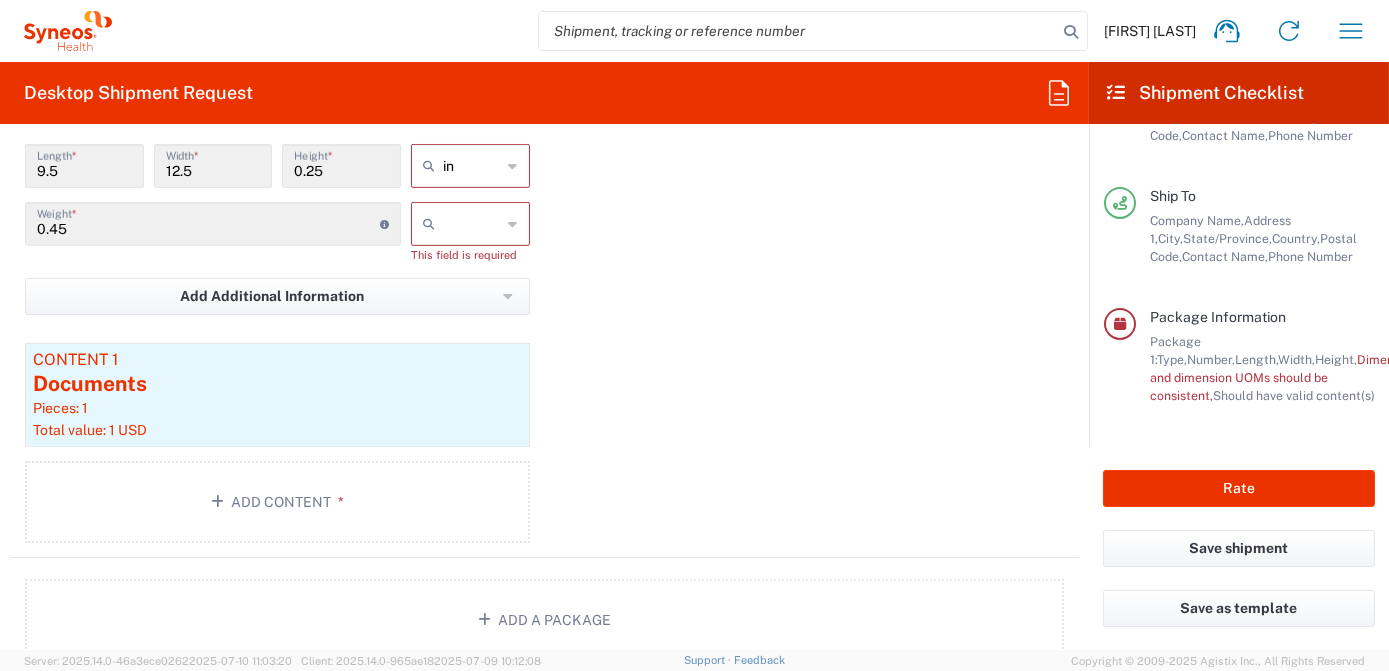 click at bounding box center (472, 224) 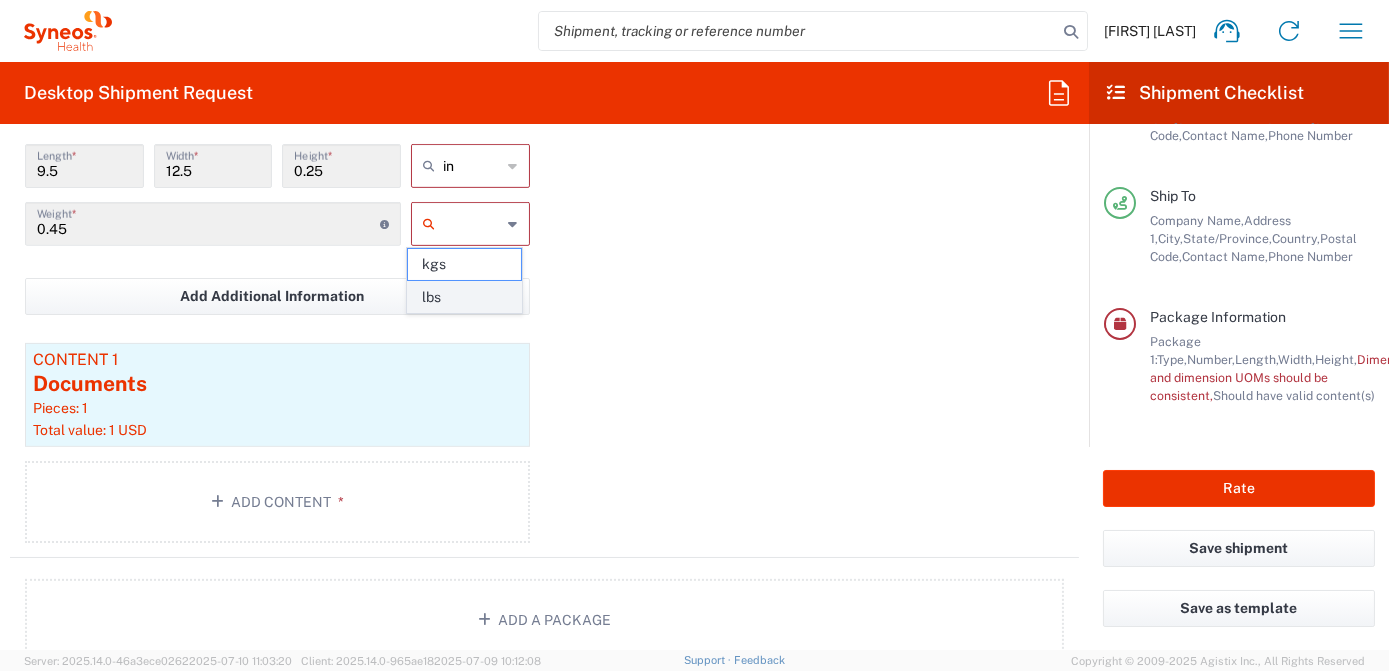 click on "lbs" 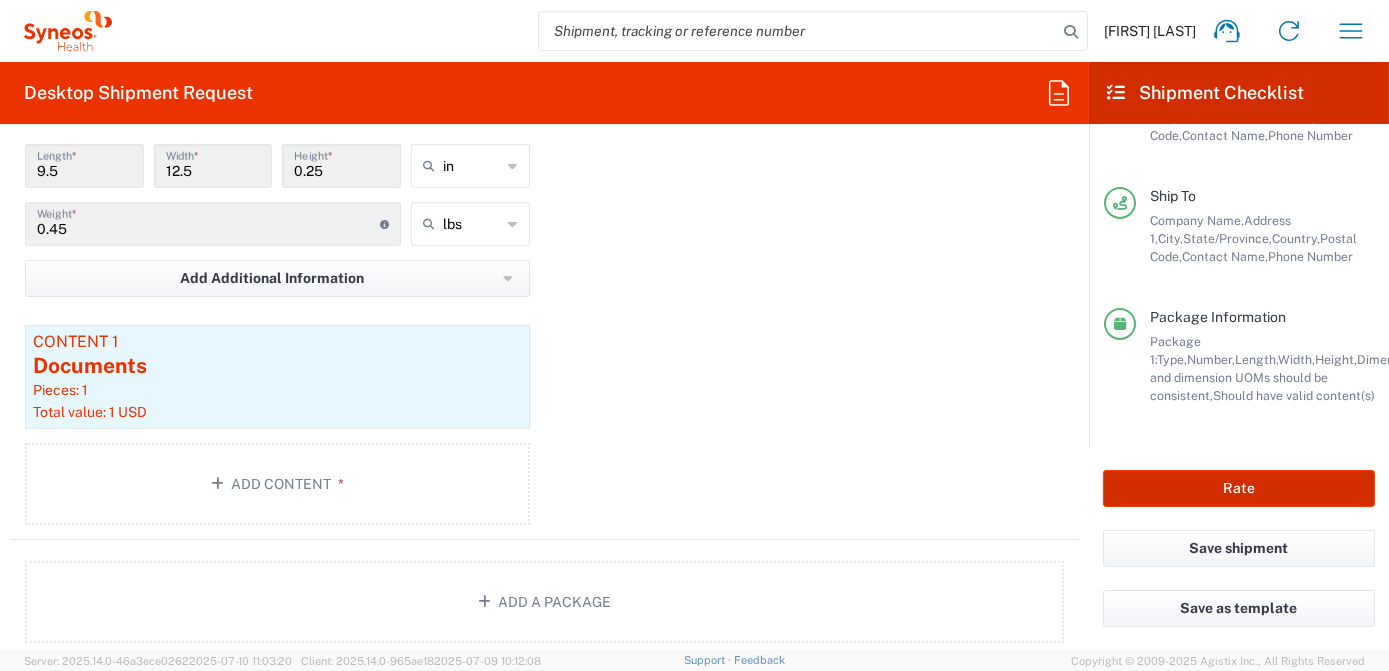 click on "Rate" 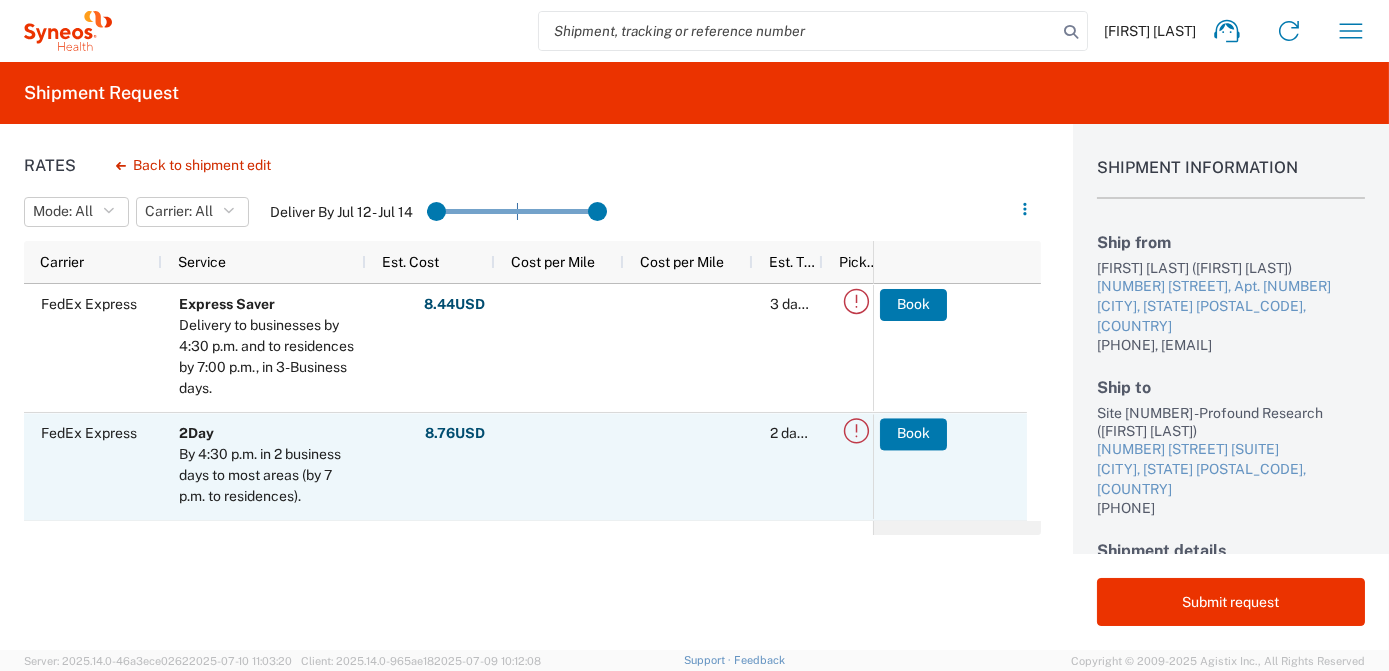 scroll, scrollTop: 90, scrollLeft: 0, axis: vertical 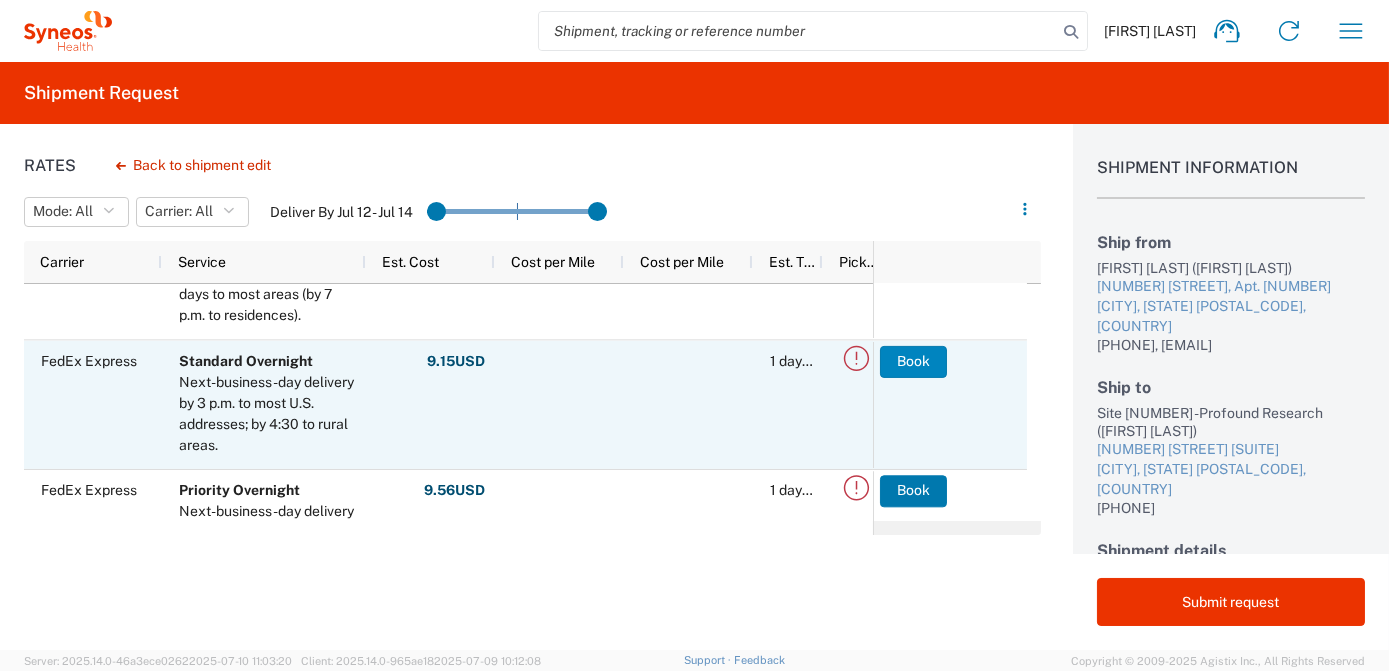 click on "Book" 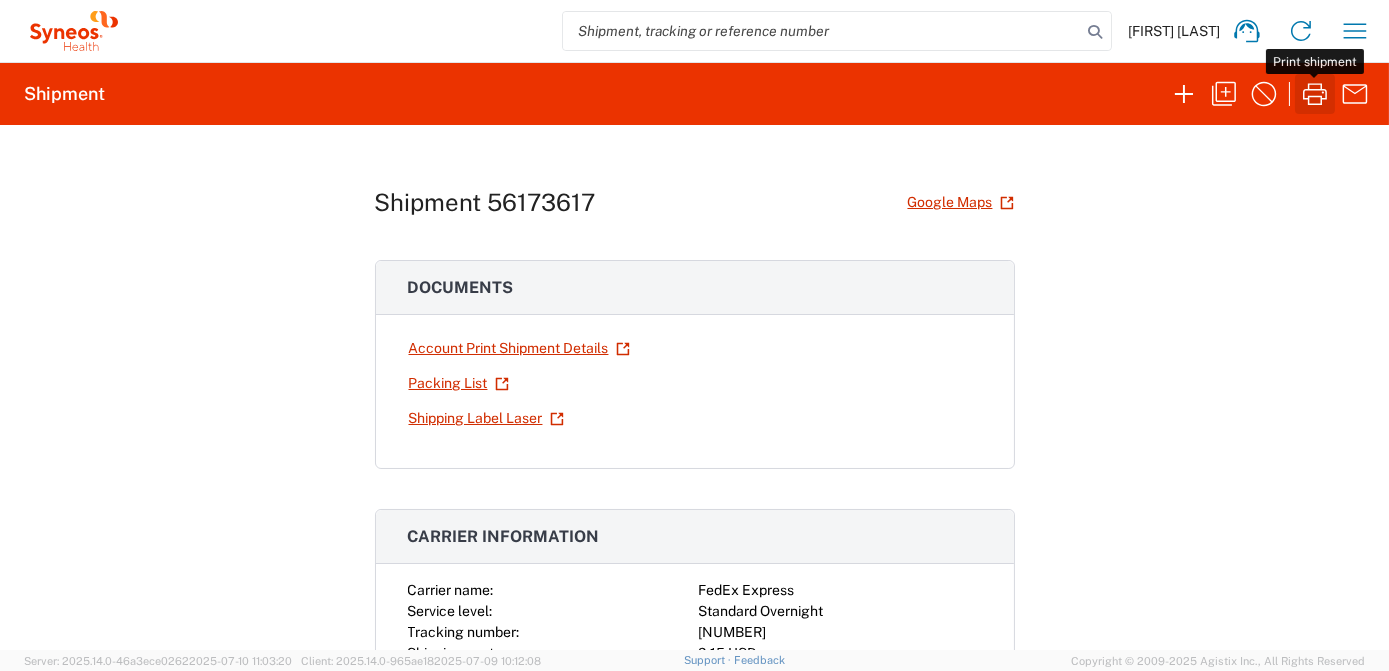 click 